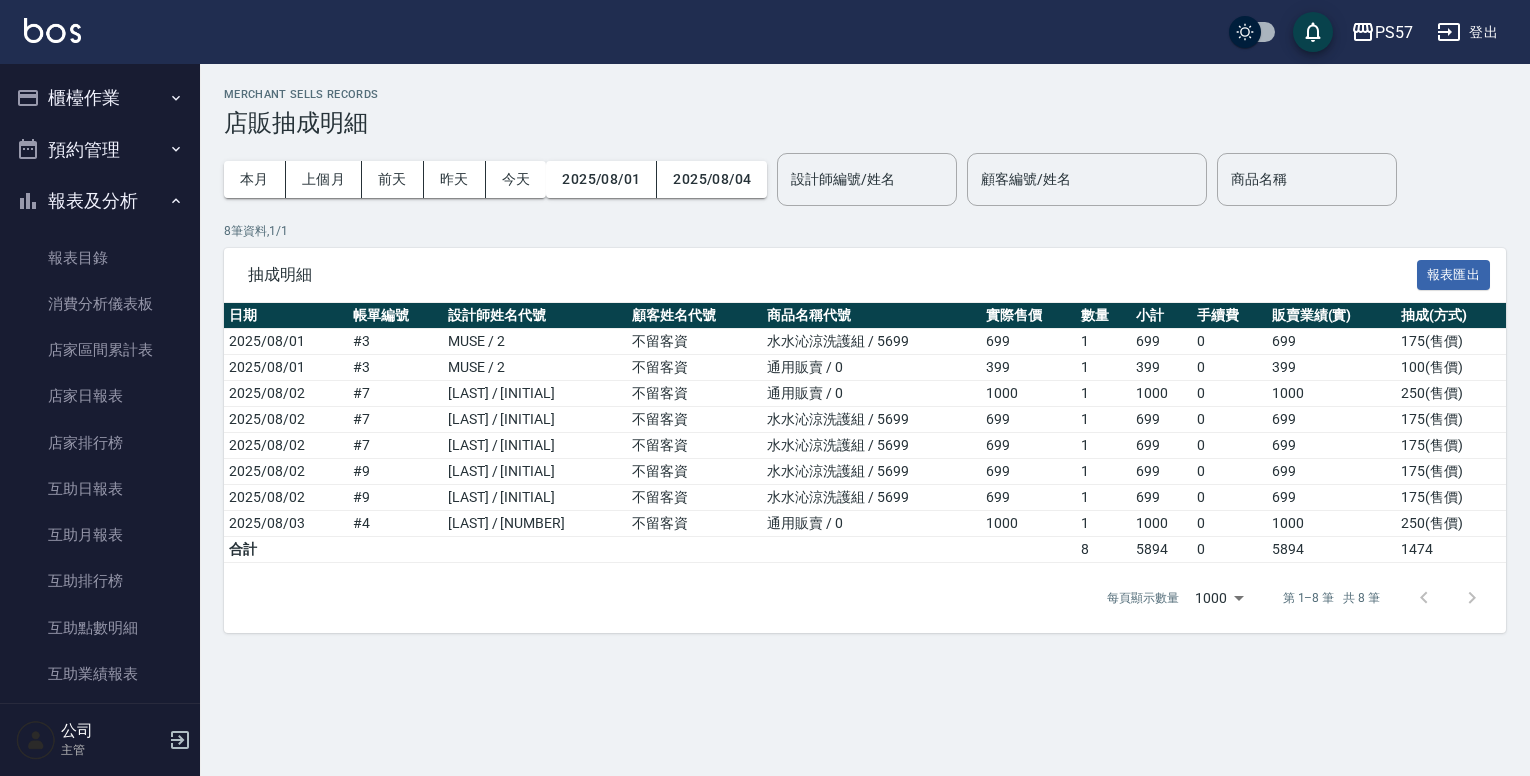 scroll, scrollTop: 0, scrollLeft: 0, axis: both 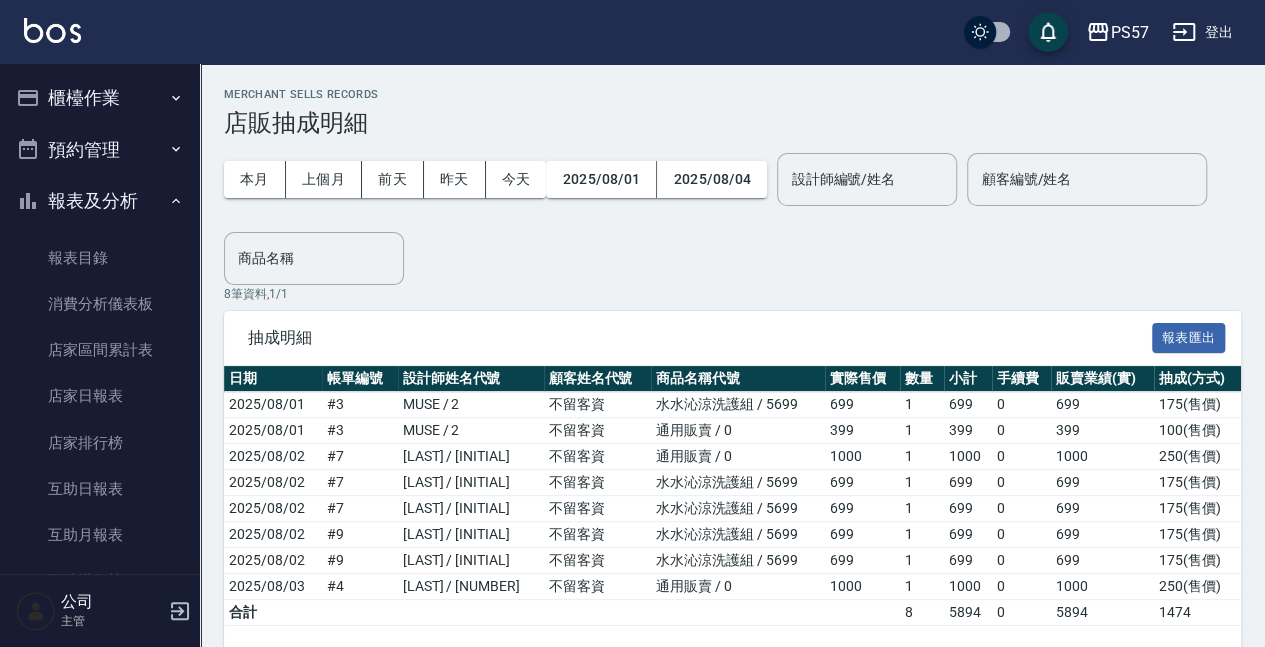 click on "櫃檯作業" at bounding box center (100, 98) 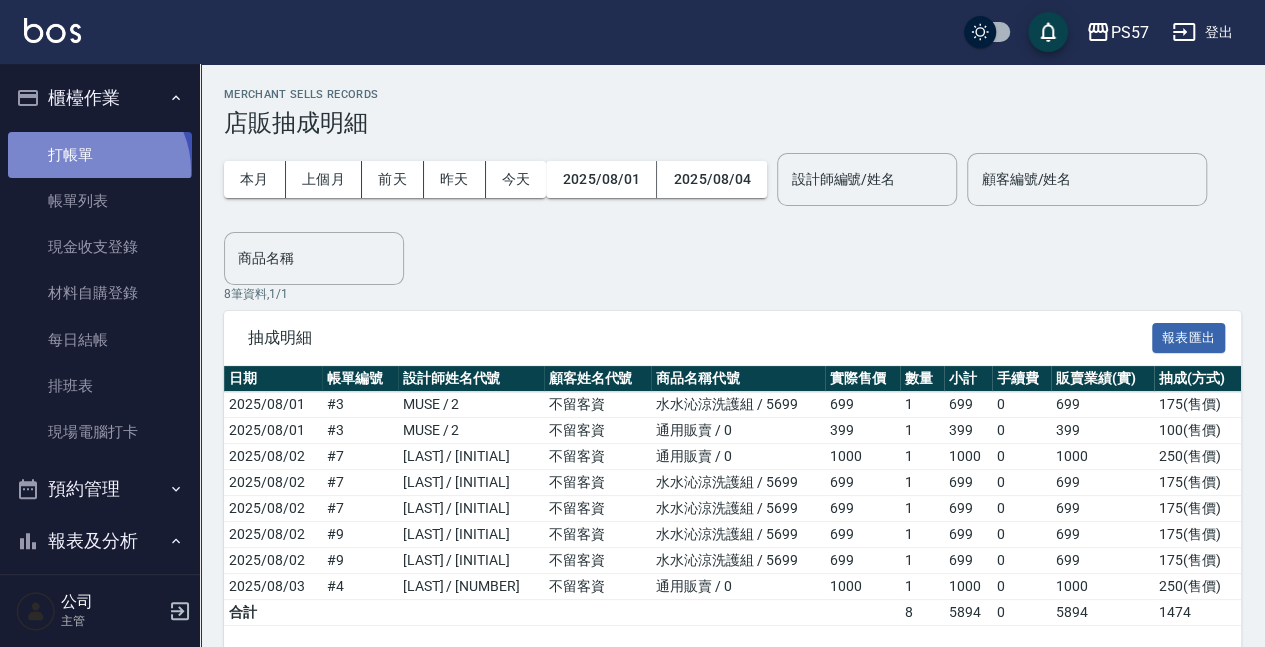 click on "打帳單" at bounding box center (100, 155) 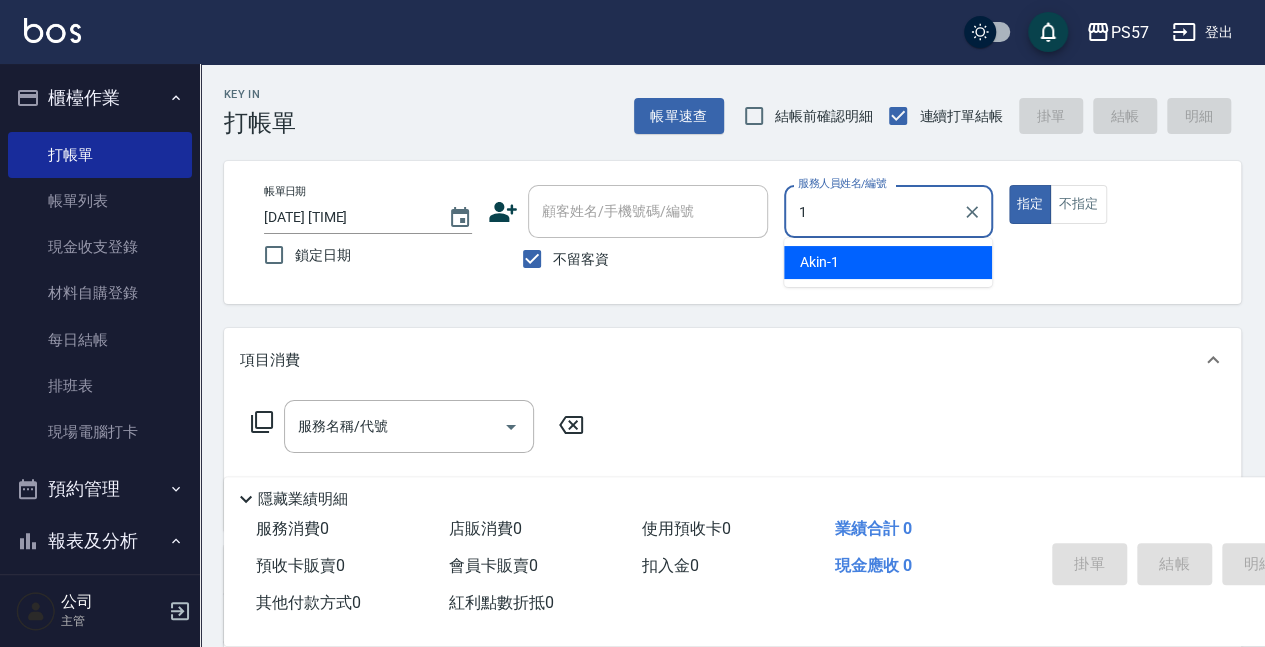 type on "Akin-1" 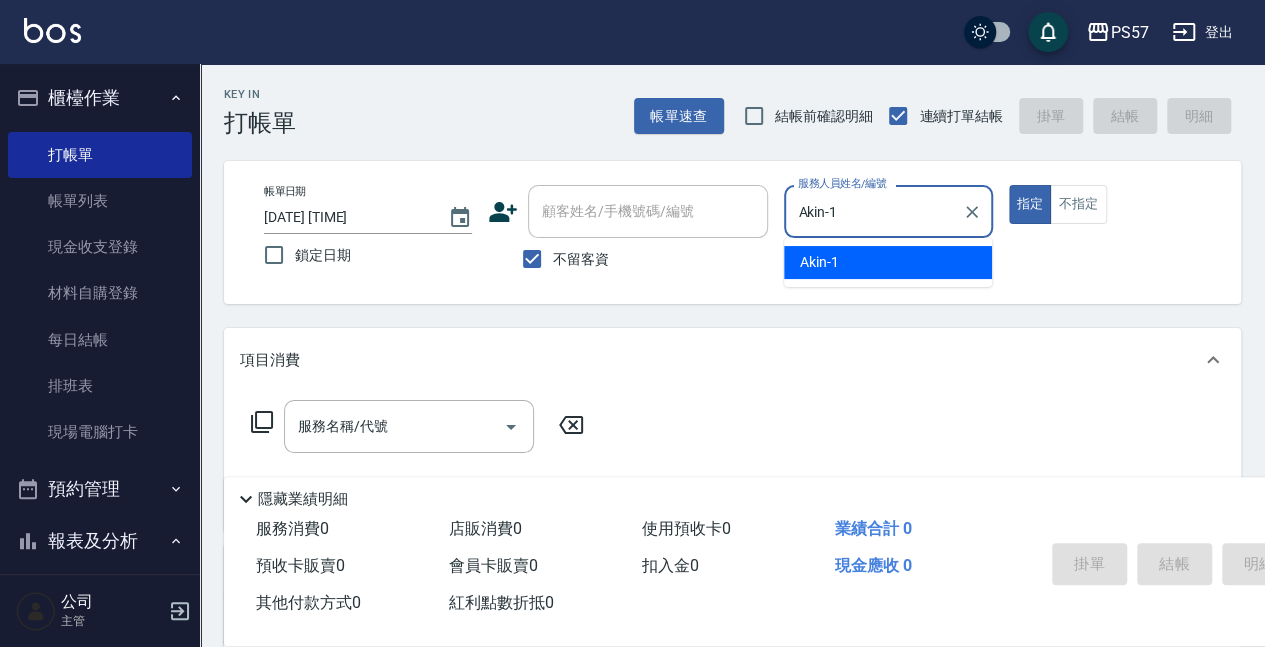 type on "true" 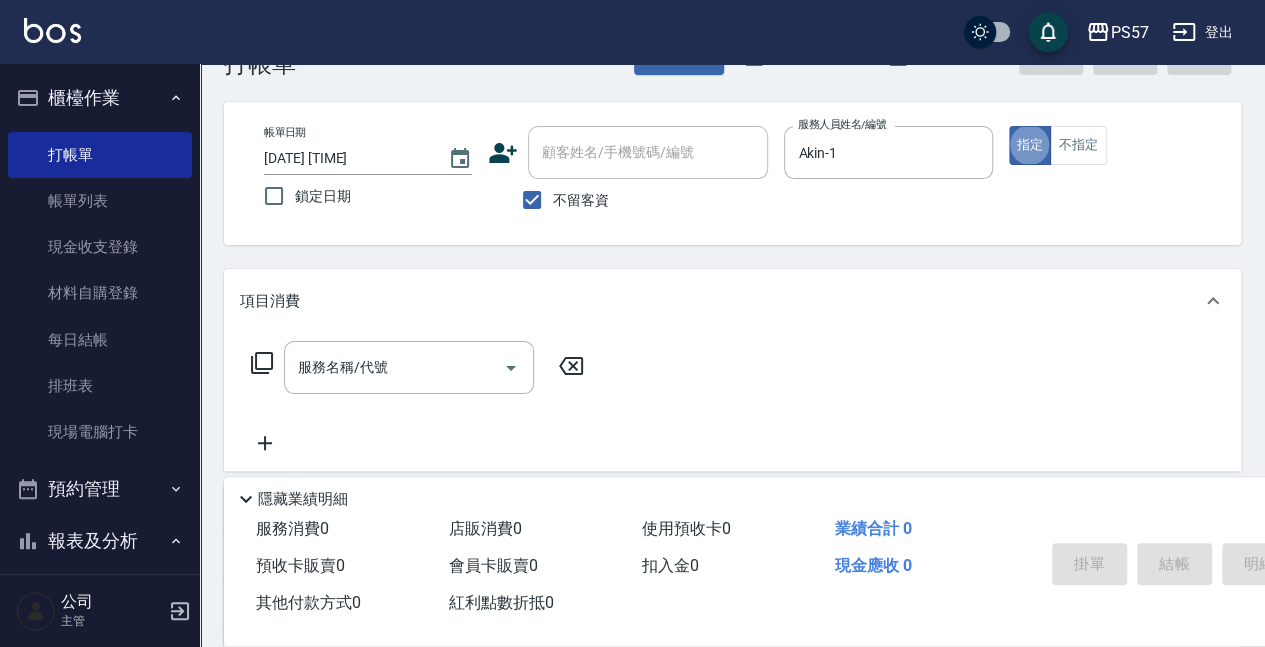 scroll, scrollTop: 133, scrollLeft: 0, axis: vertical 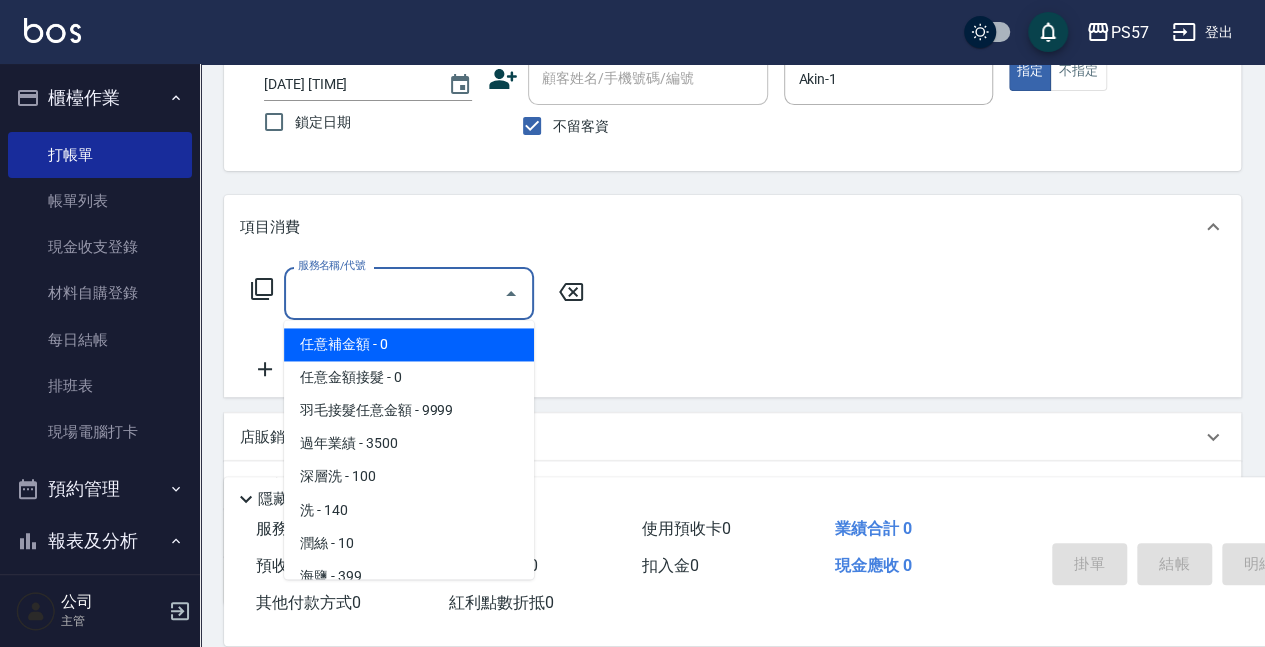 click on "服務名稱/代號" at bounding box center (394, 293) 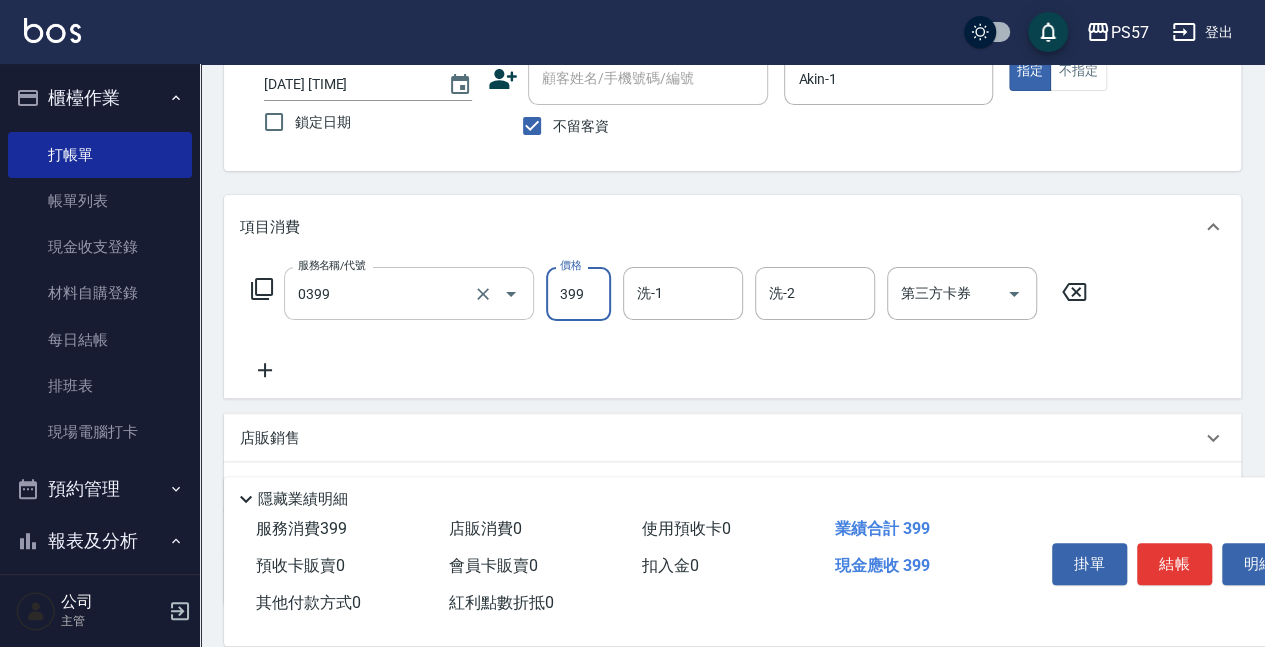 type on "SPA399(0399)" 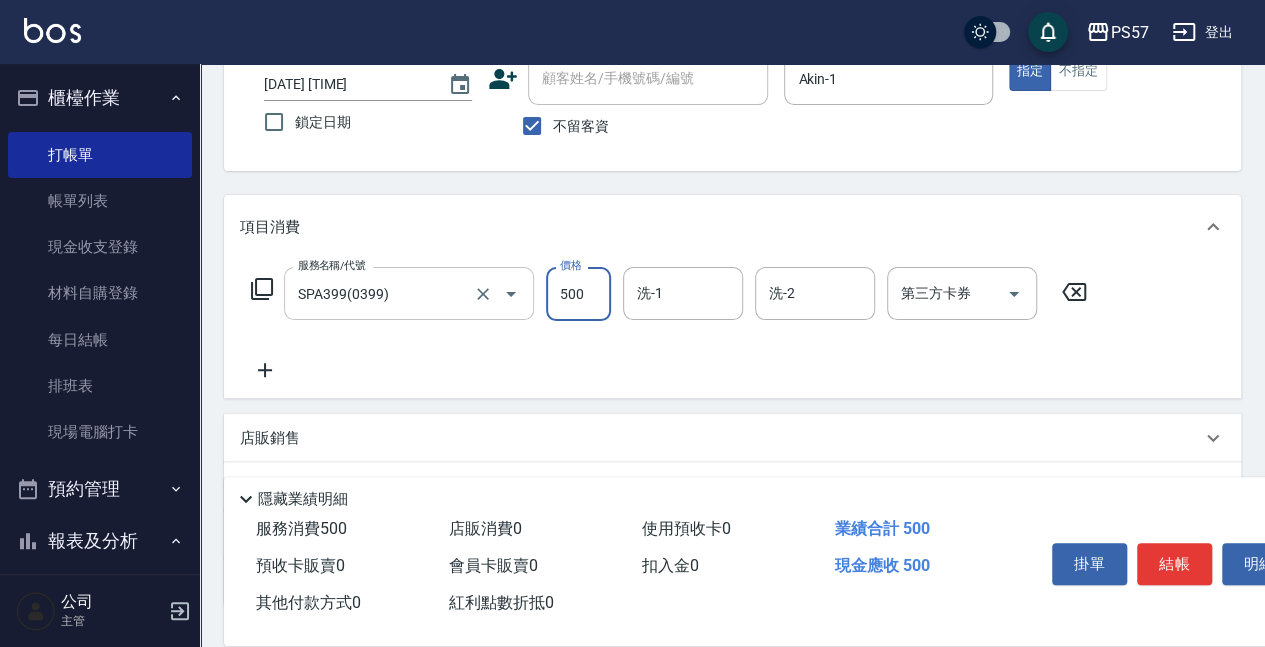 type on "500" 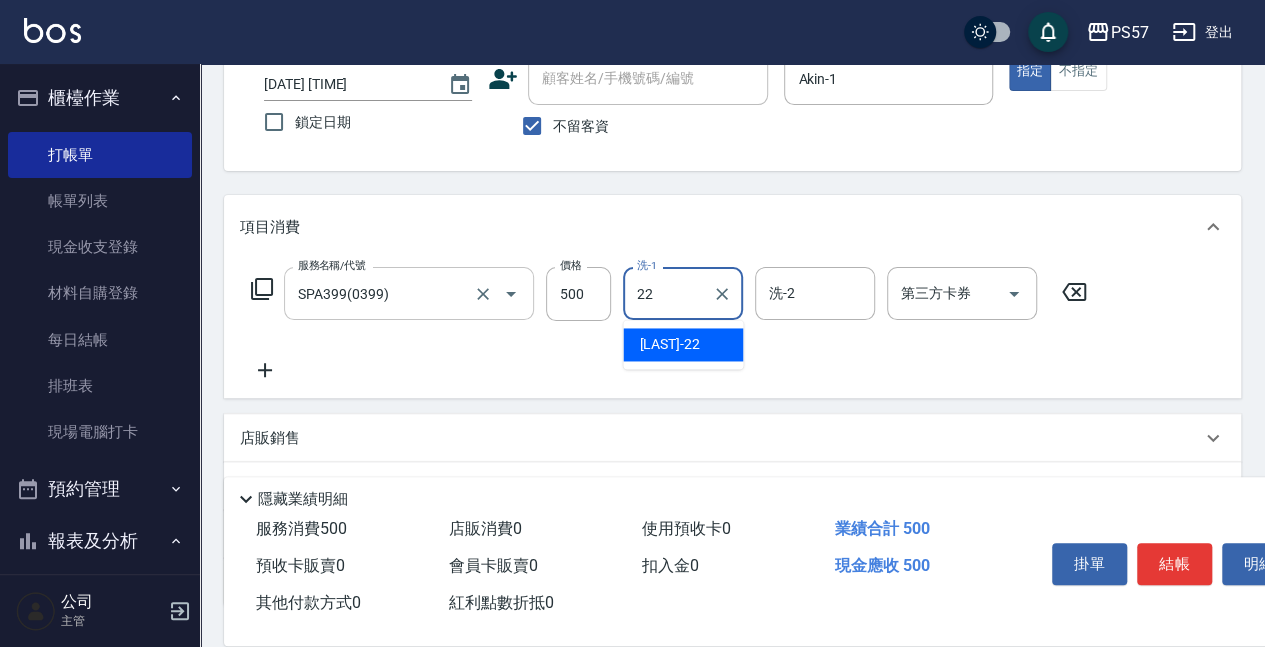 type on "[LAST]-[NUMBER]" 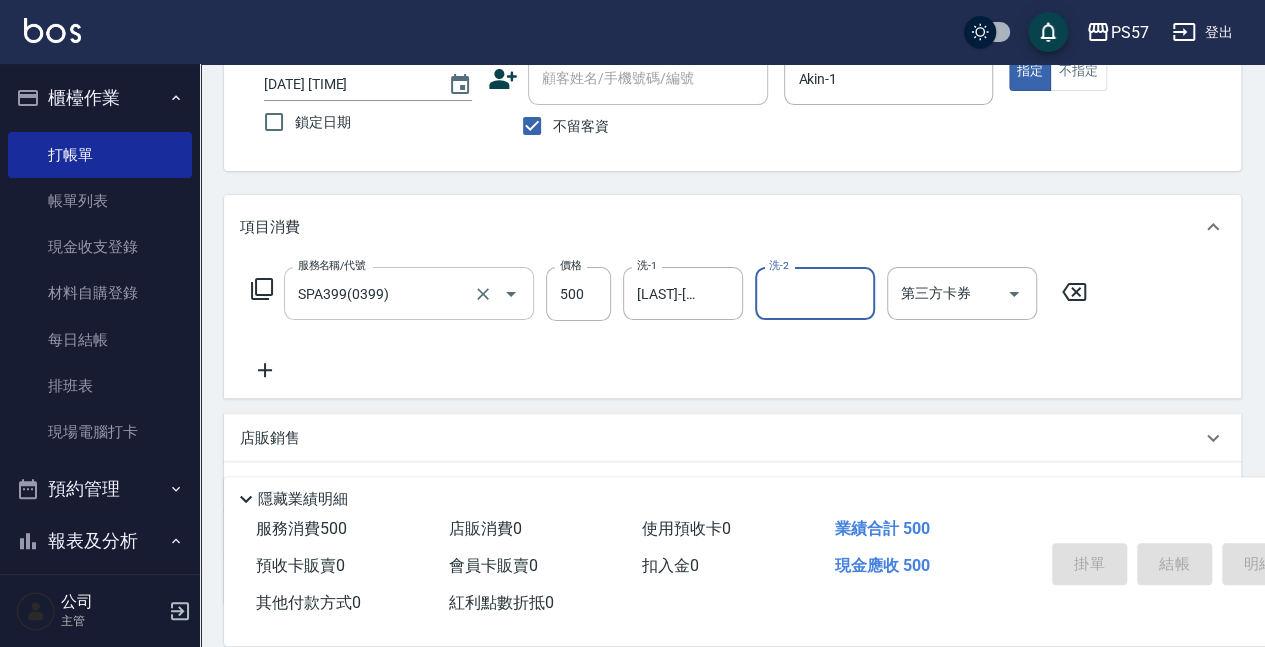 type 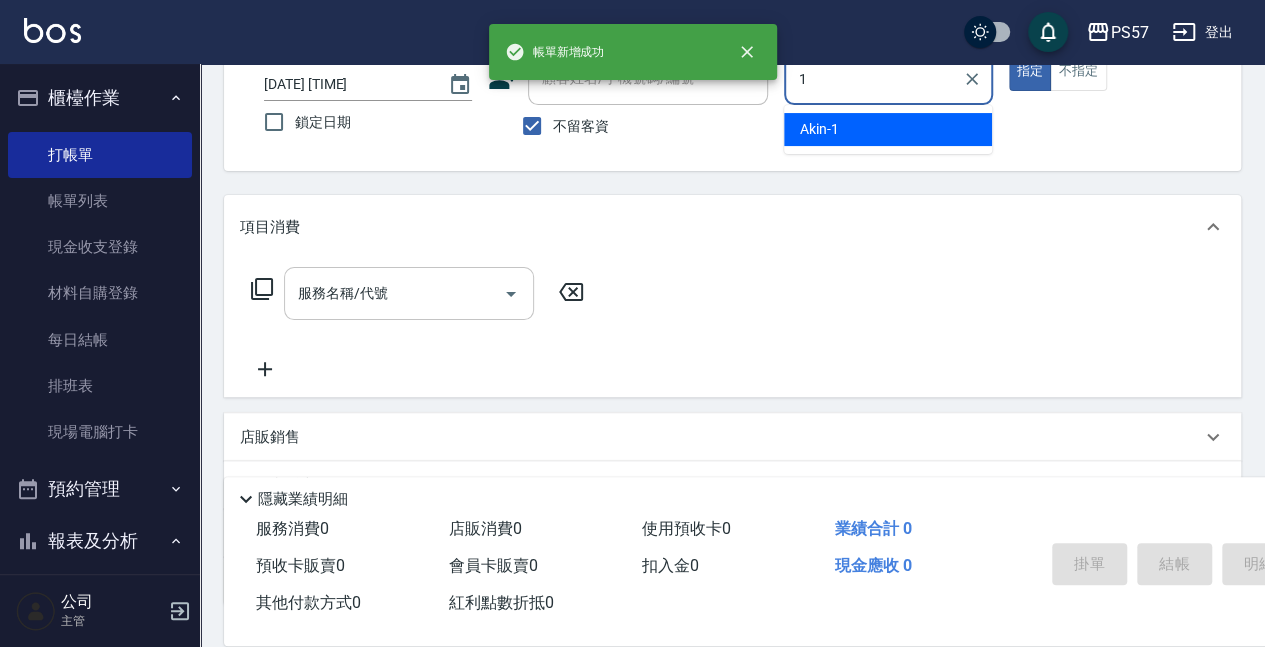 type on "Akin-1" 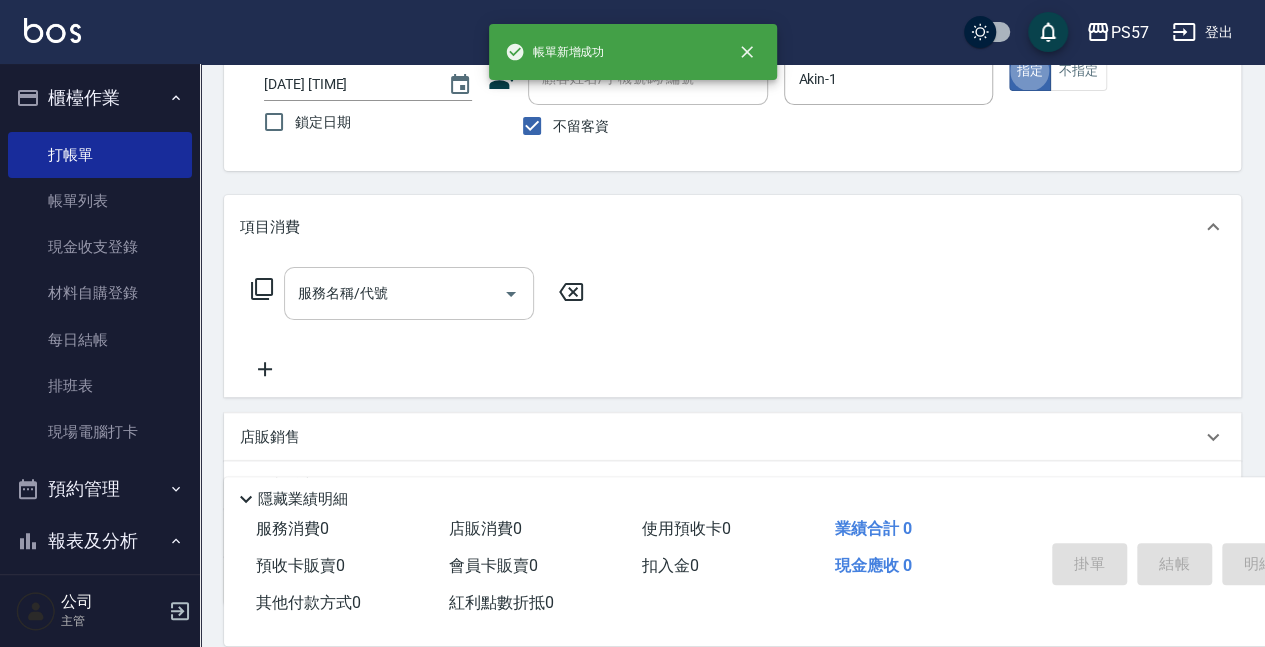 click on "服務名稱/代號" at bounding box center (394, 293) 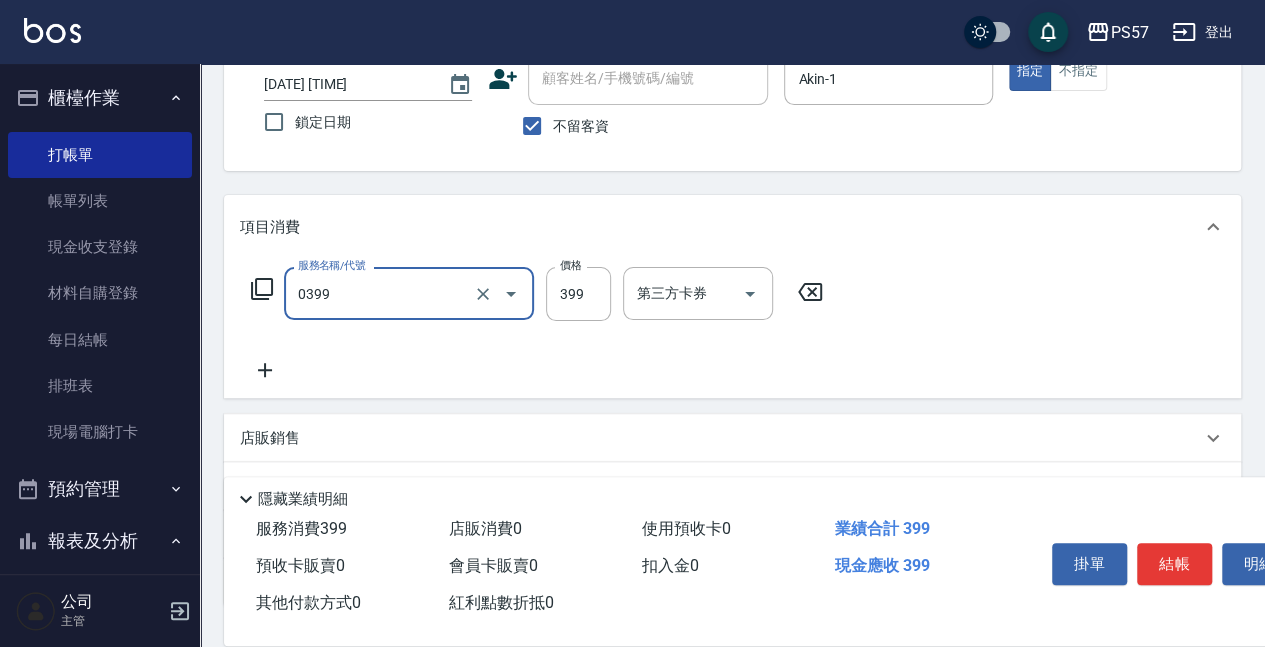 type on "SPA399(0399)" 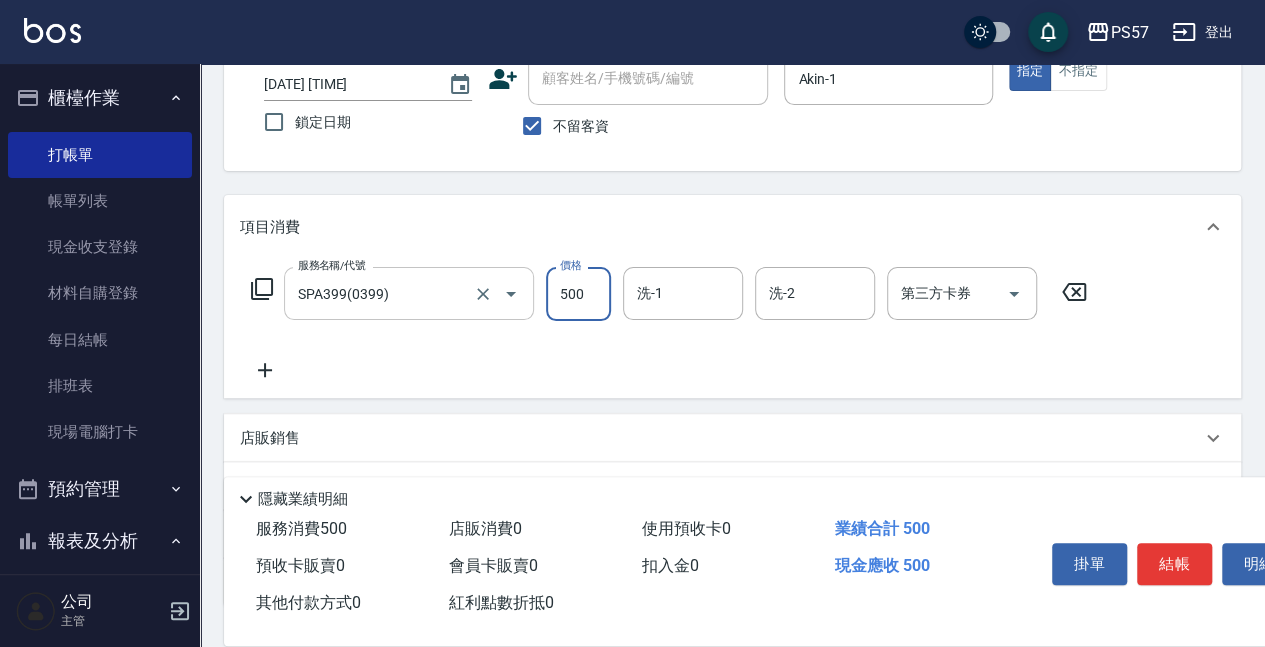 type on "500" 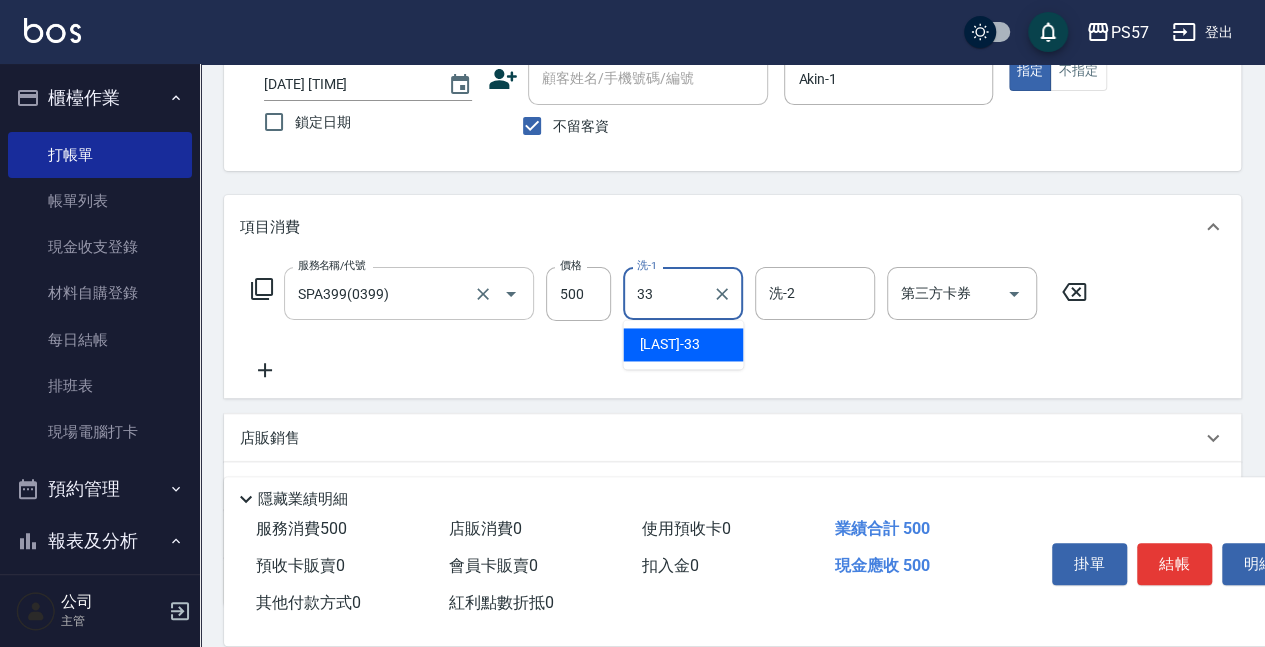 type on "[LAST]-[NUMBER]" 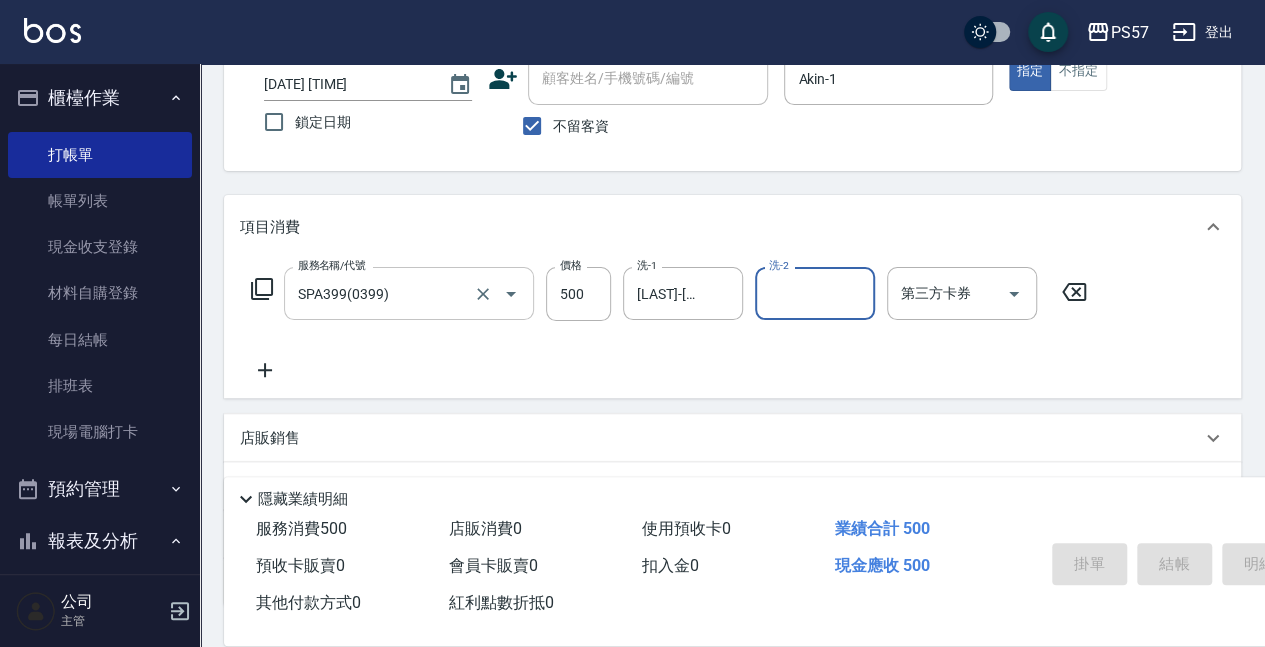 type 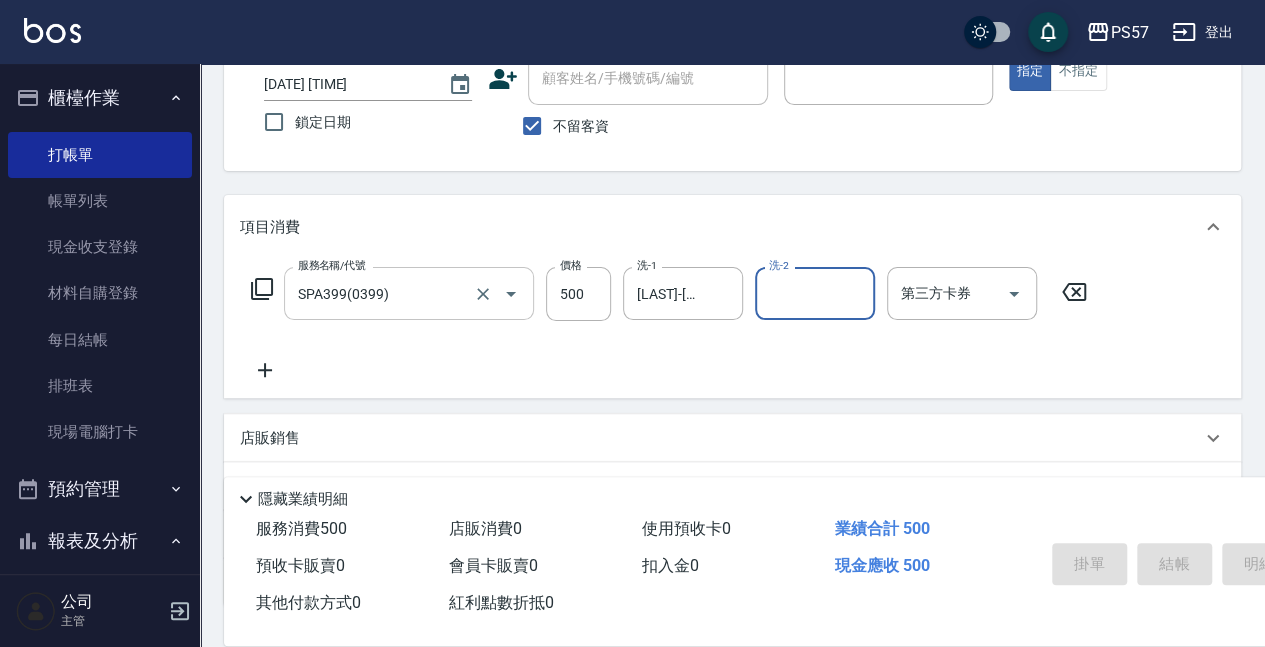 type 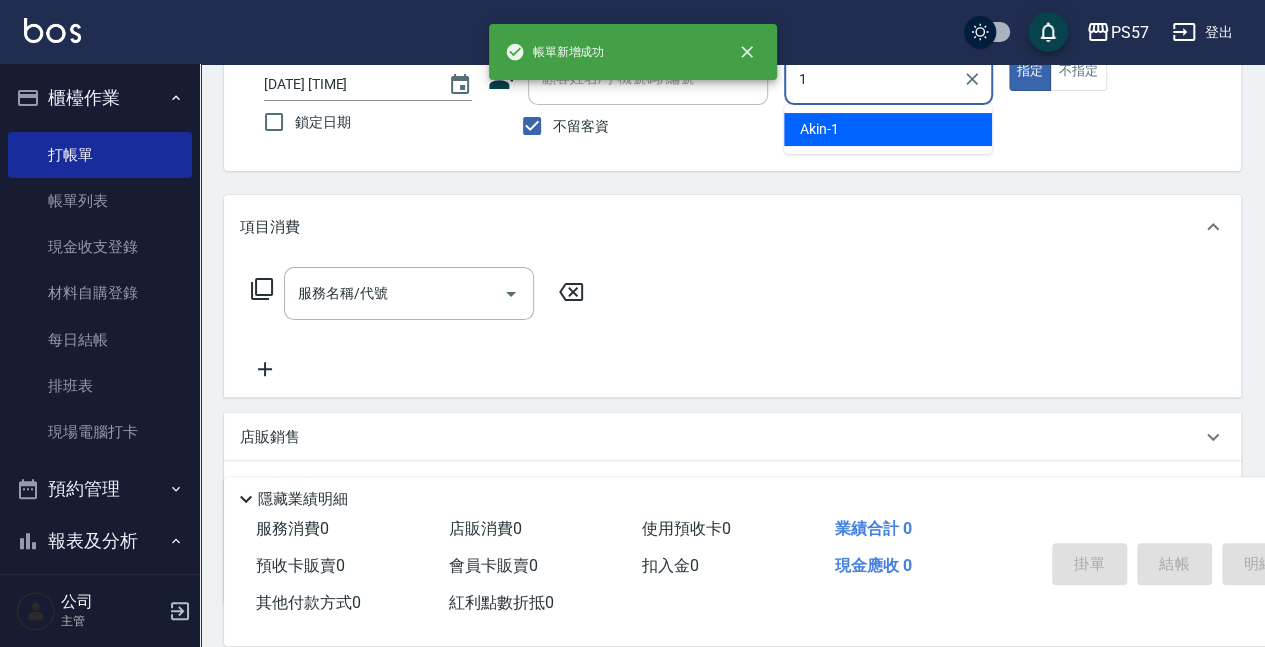 type on "Akin-1" 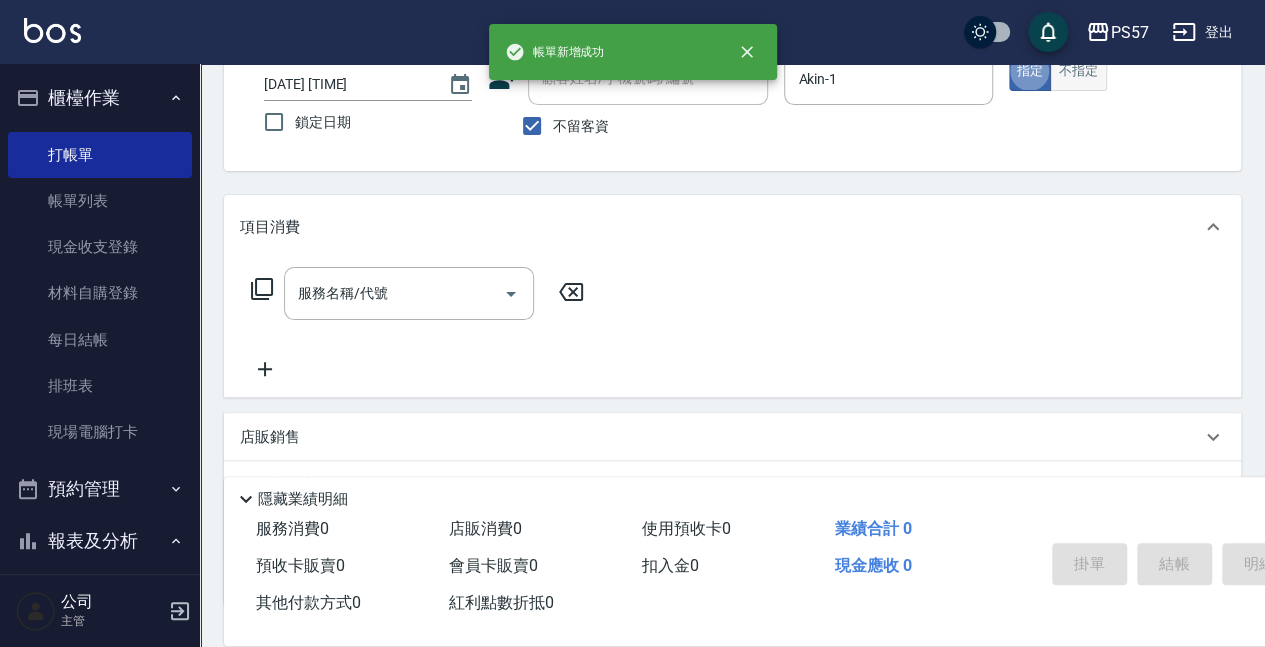 click on "不指定" at bounding box center [1078, 71] 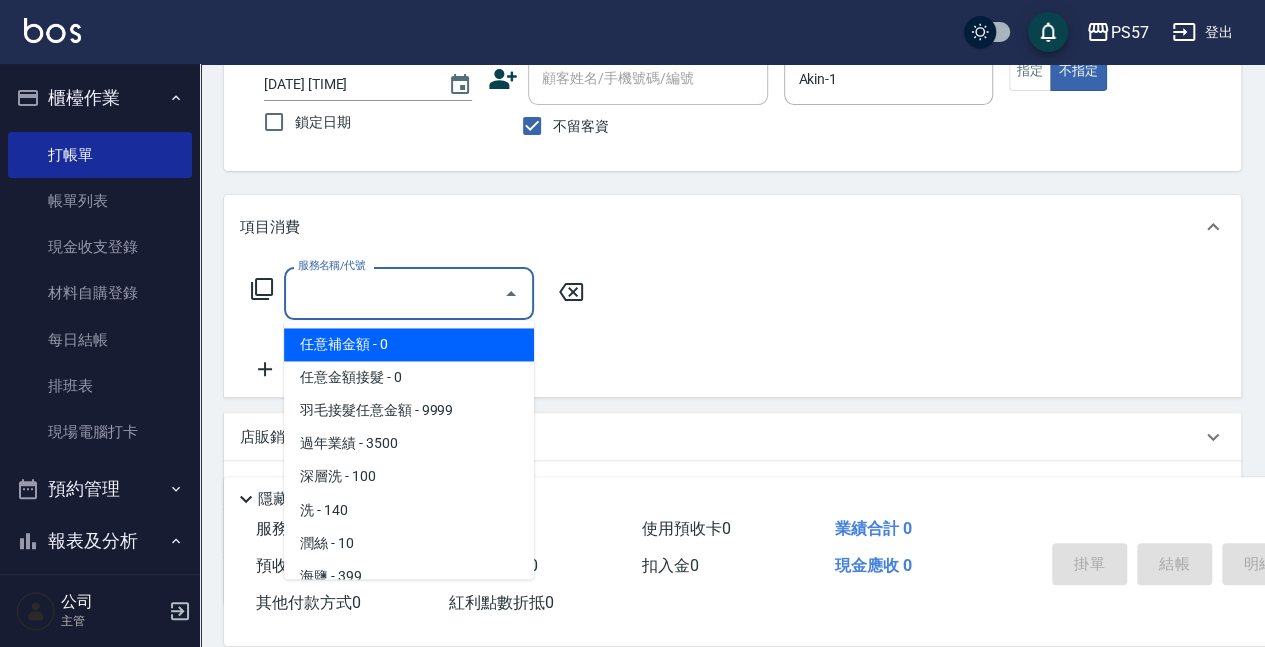 click on "服務名稱/代號" at bounding box center [394, 293] 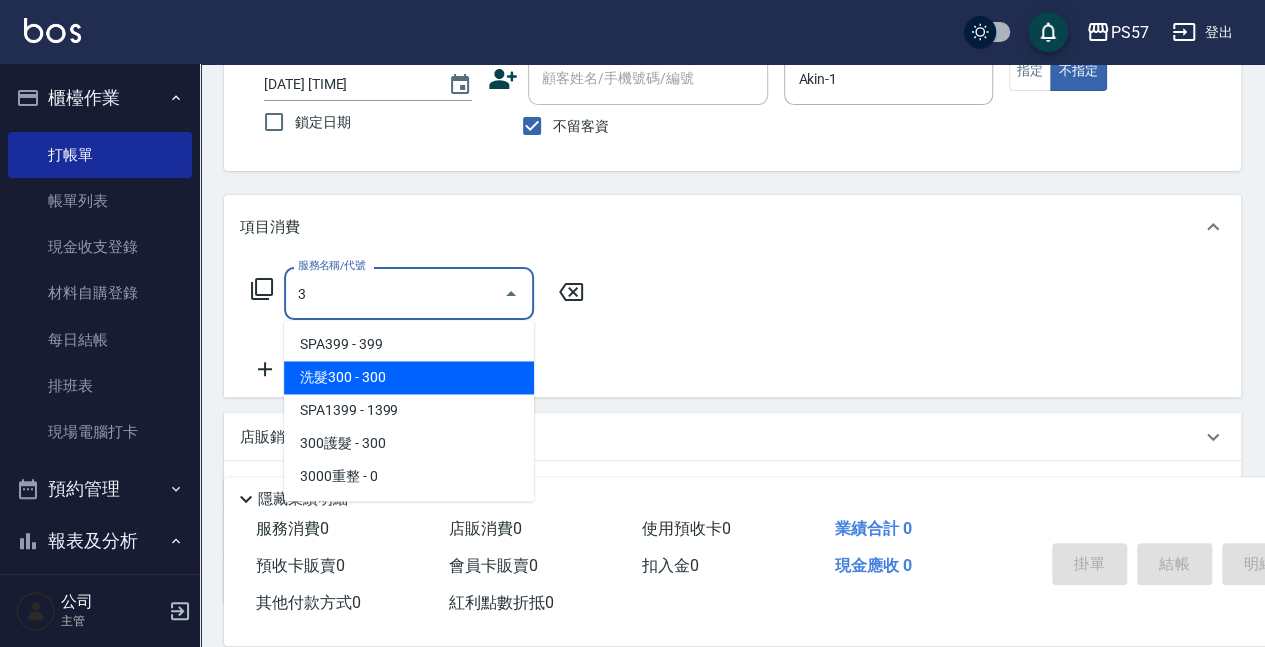 click on "洗髮300 - 300" at bounding box center (409, 377) 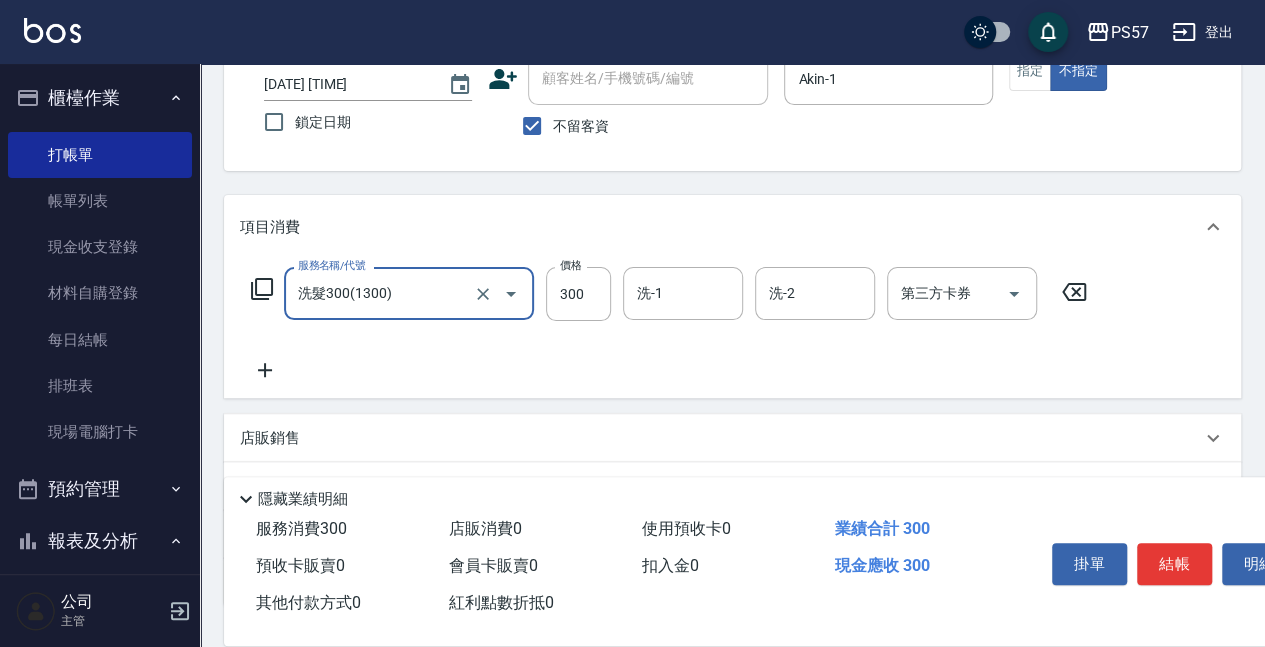 type on "洗髮300(1300)" 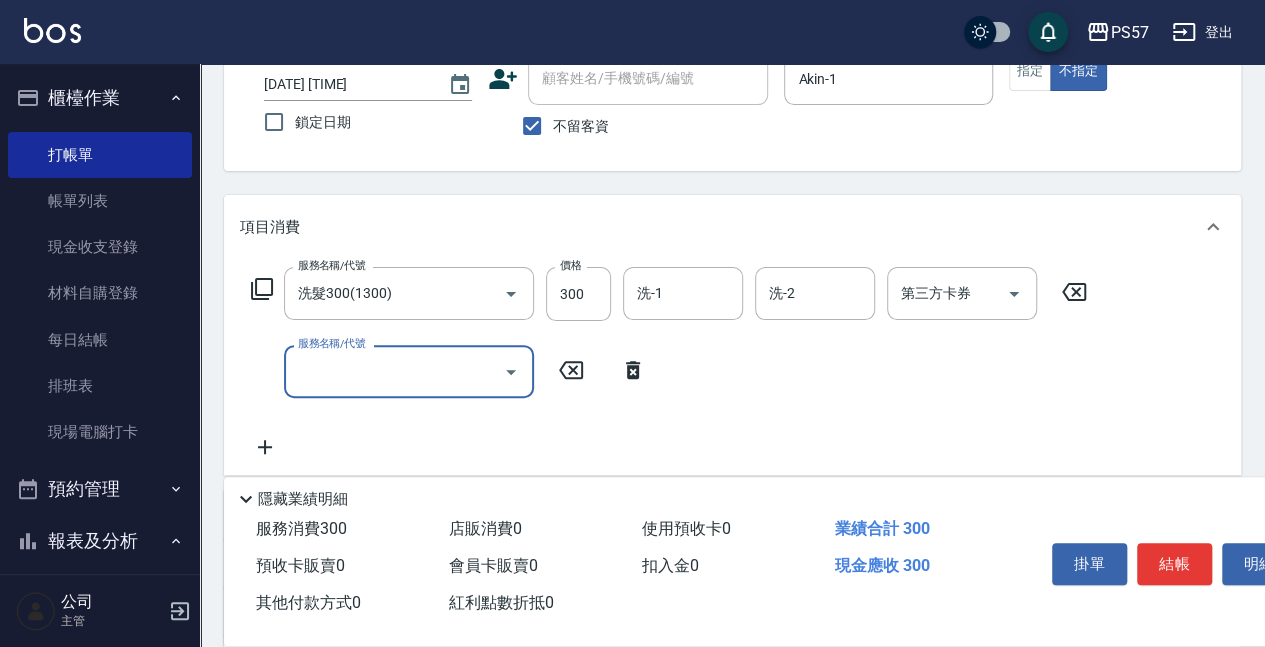 click on "服務名稱/代號" at bounding box center (394, 371) 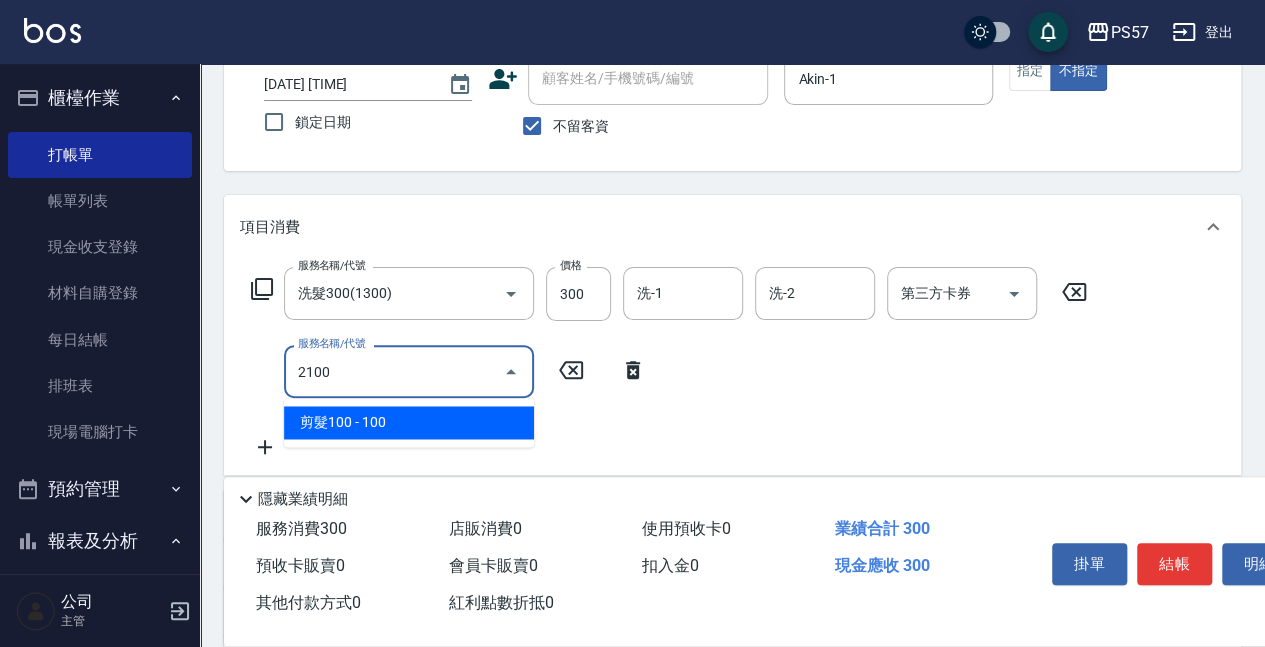 type on "剪髮100(2100)" 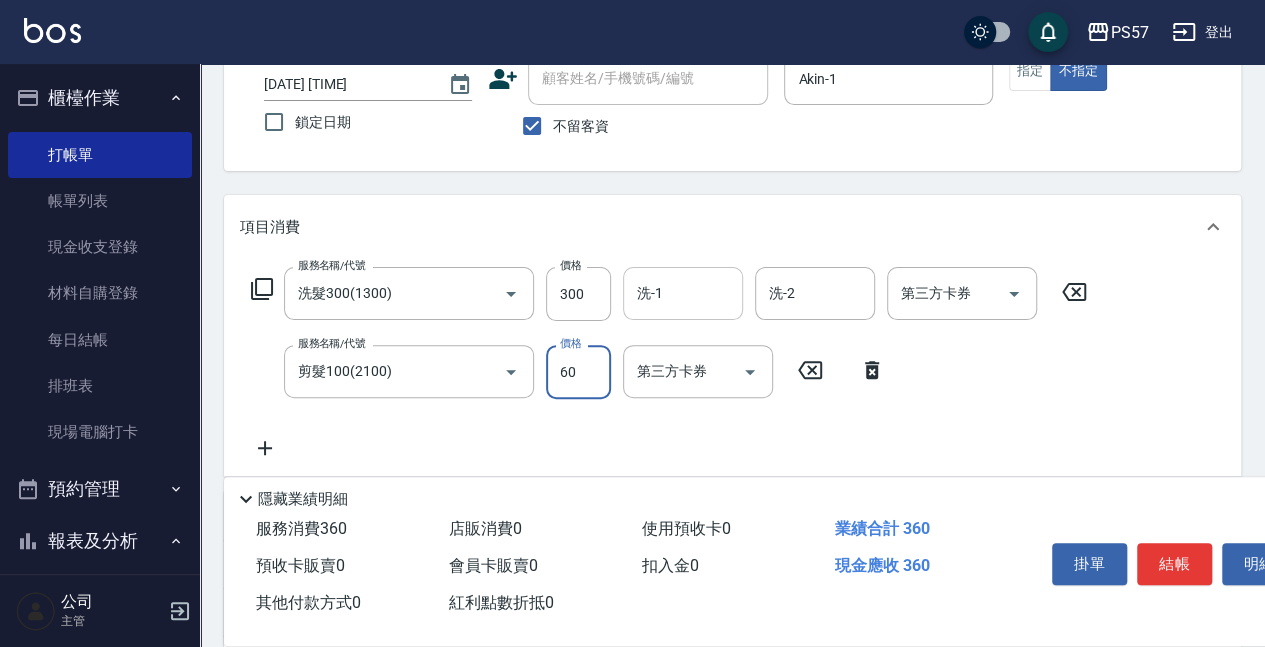 type on "60" 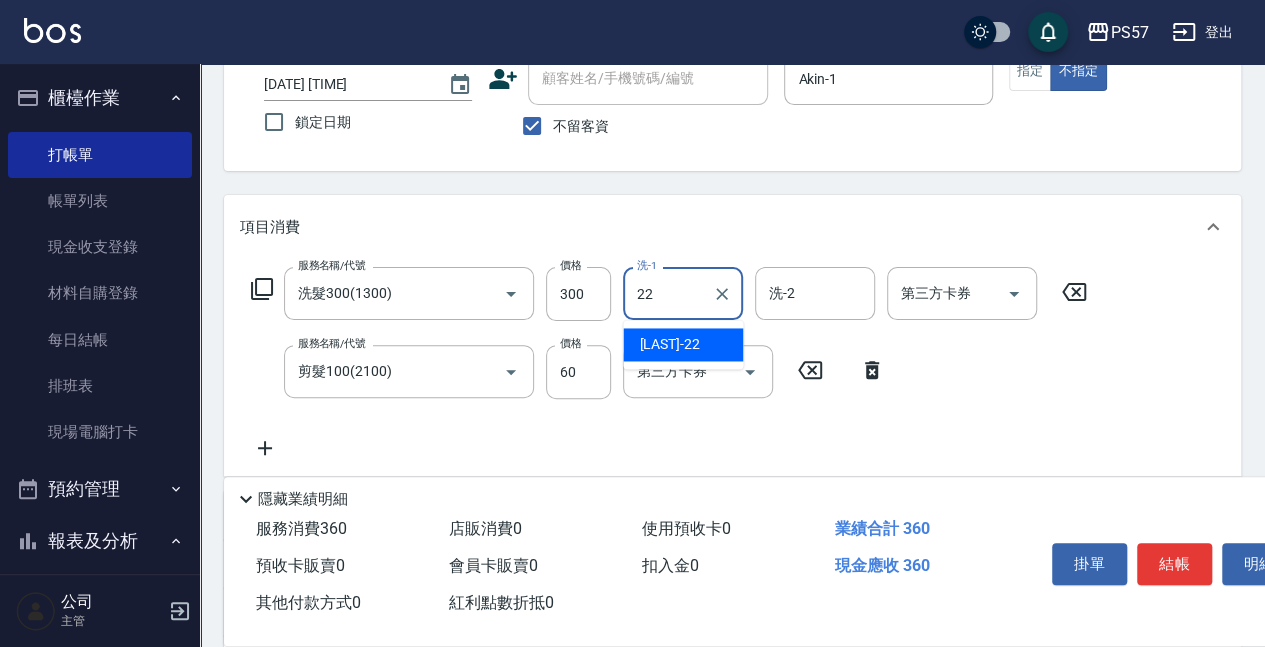 type on "[LAST]-[NUMBER]" 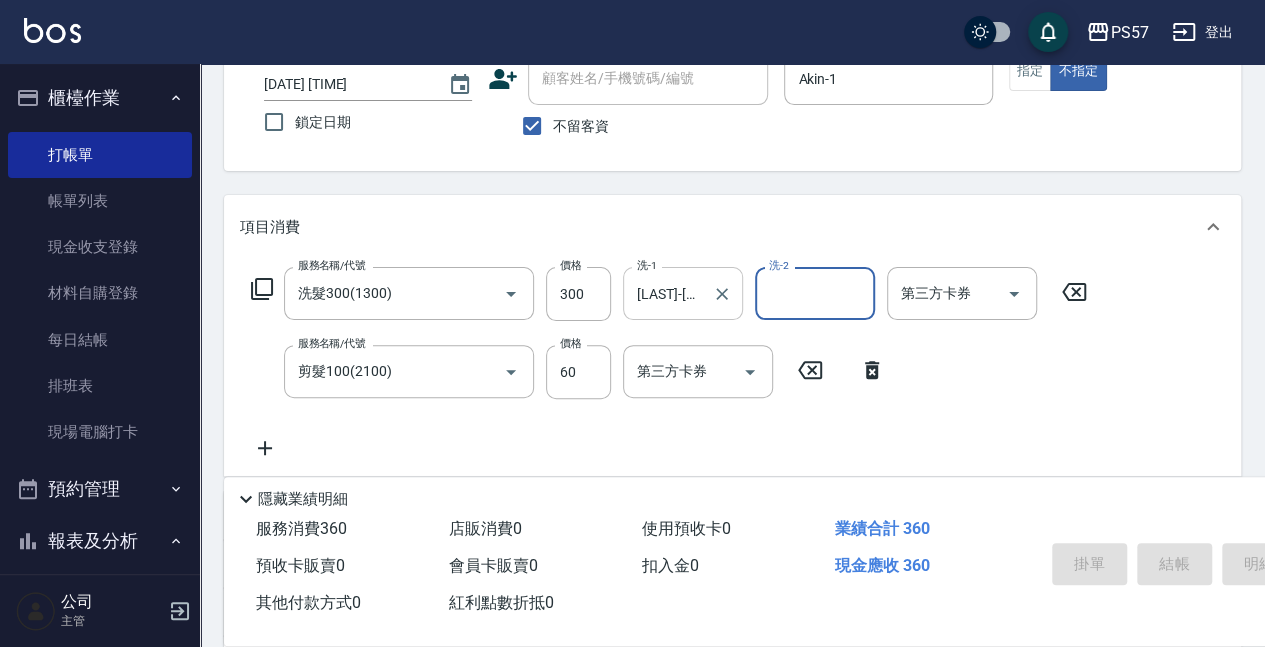 type 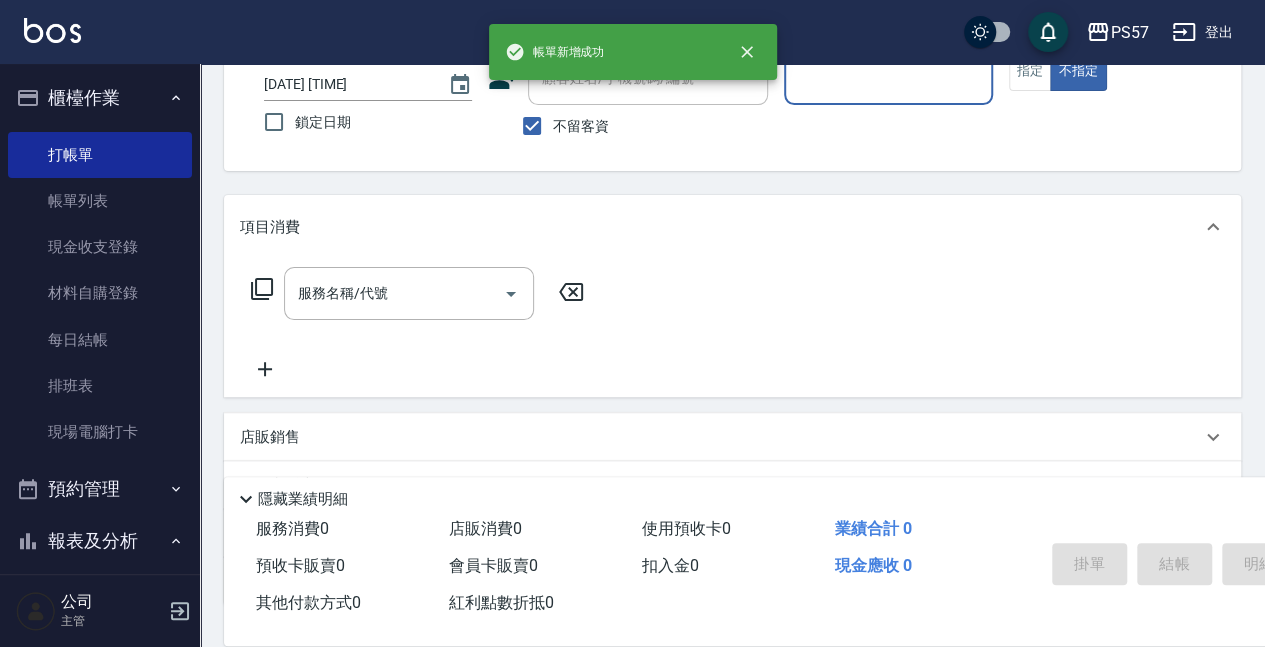 type on "ㄩ" 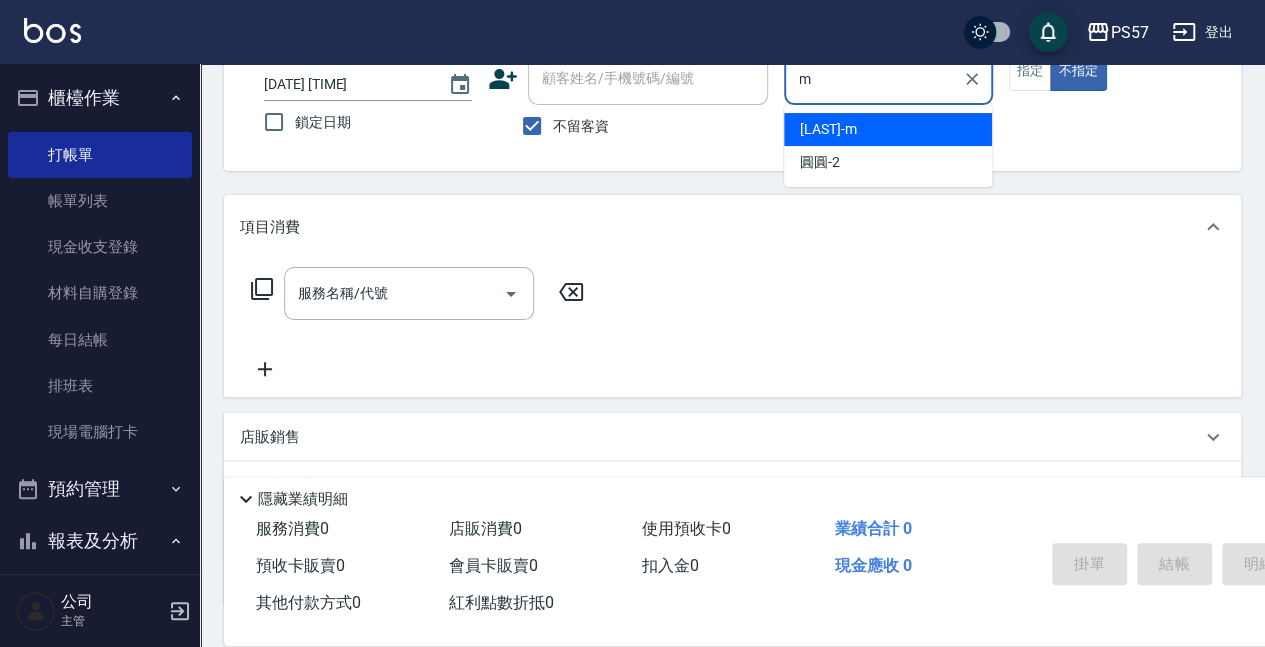 type on "[LAST]-[INITIAL]" 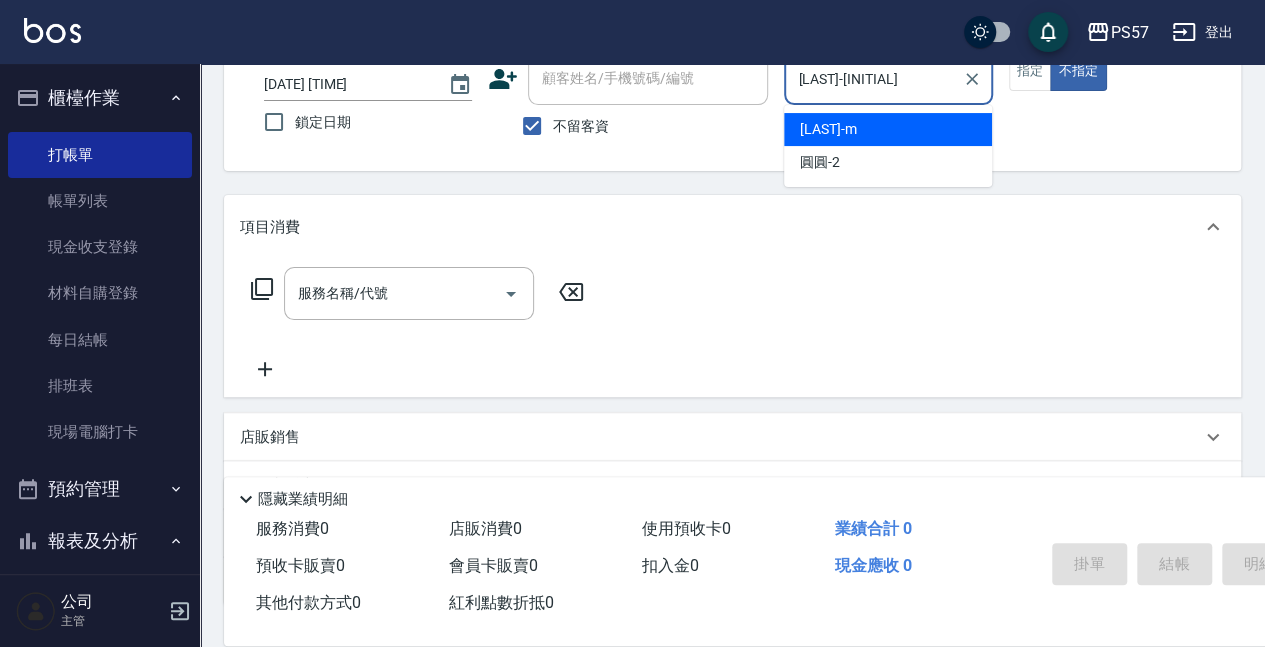type on "false" 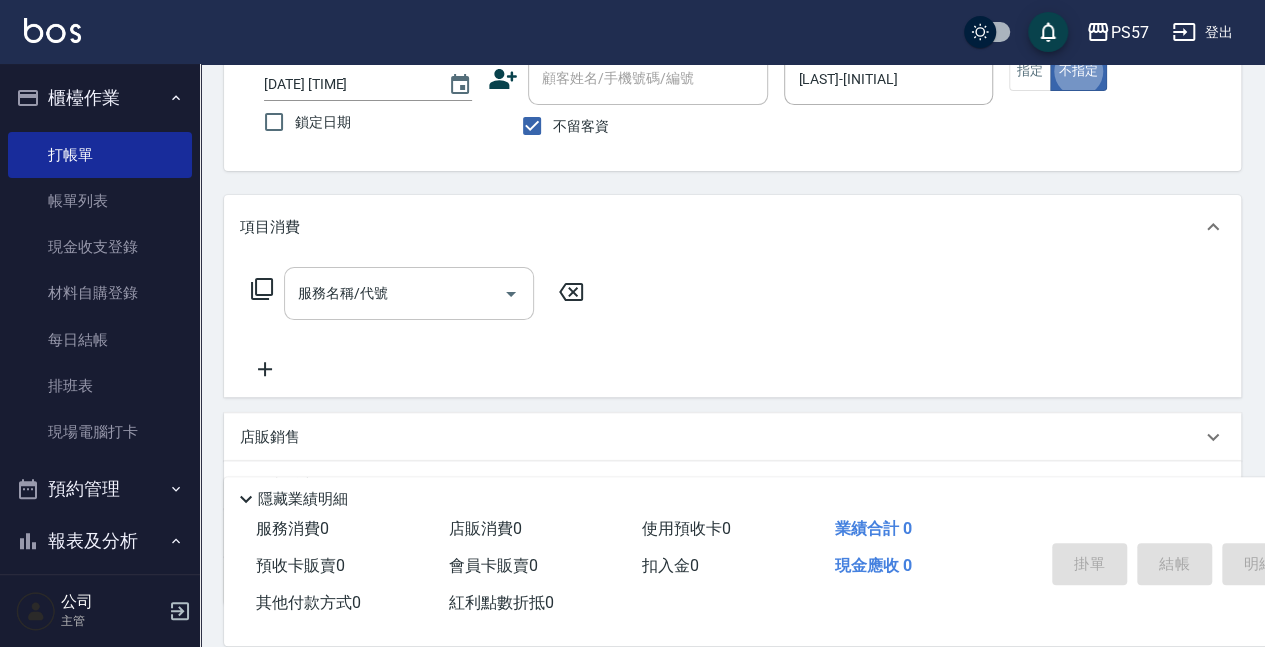 click on "服務名稱/代號" at bounding box center (394, 293) 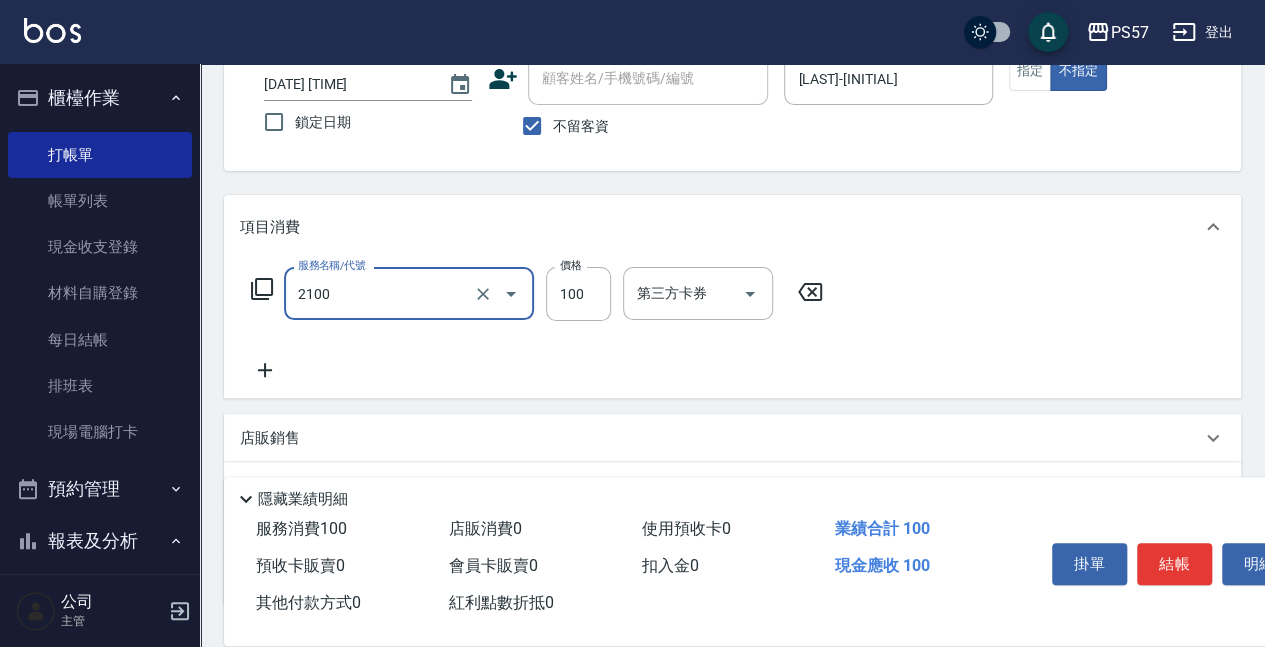 type on "剪髮100(2100)" 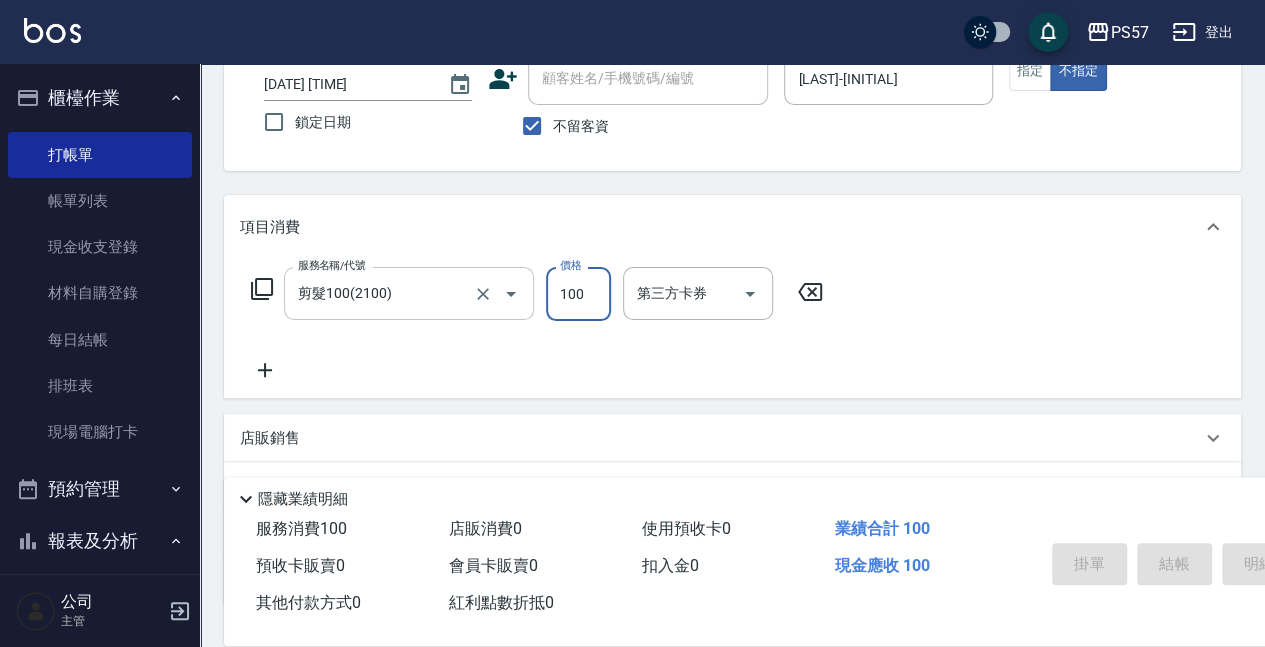type 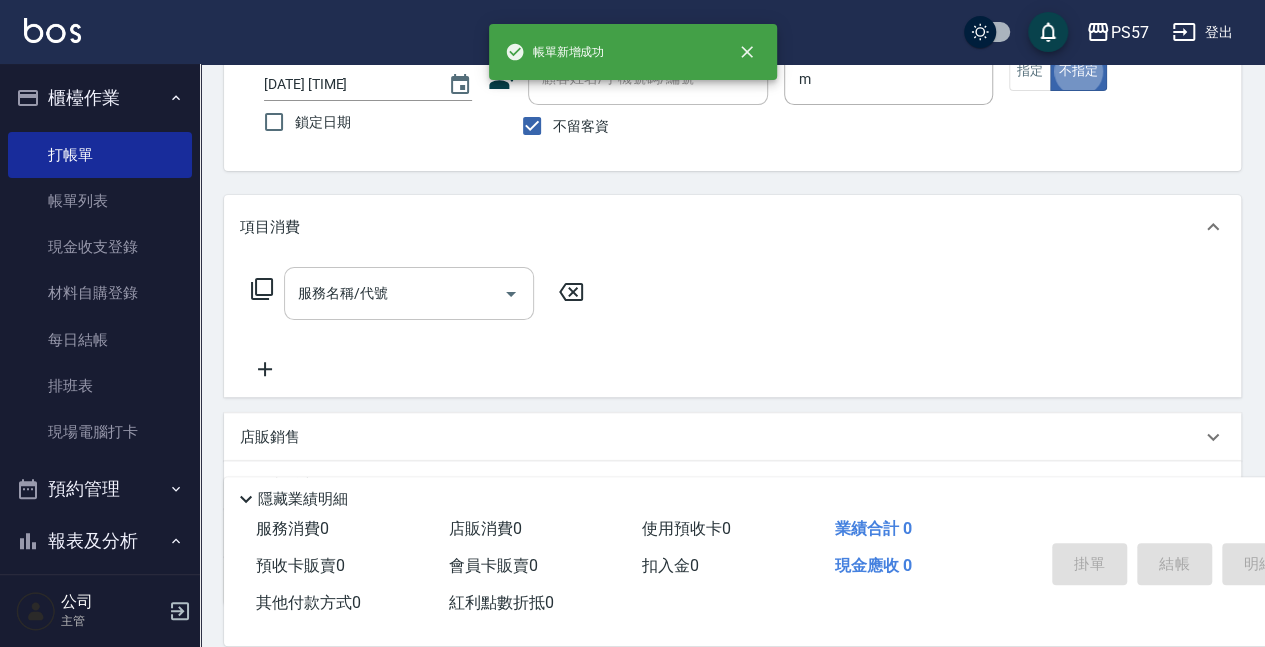 type on "[LAST]-[INITIAL]" 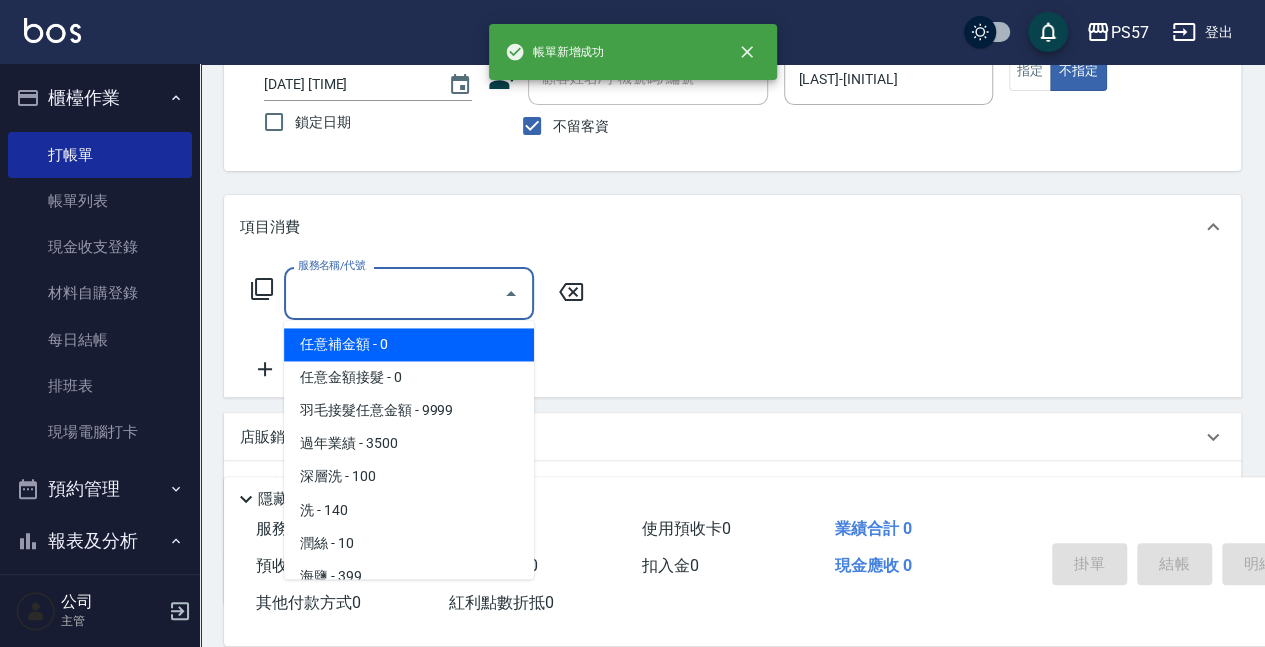 click on "服務名稱/代號" at bounding box center (394, 293) 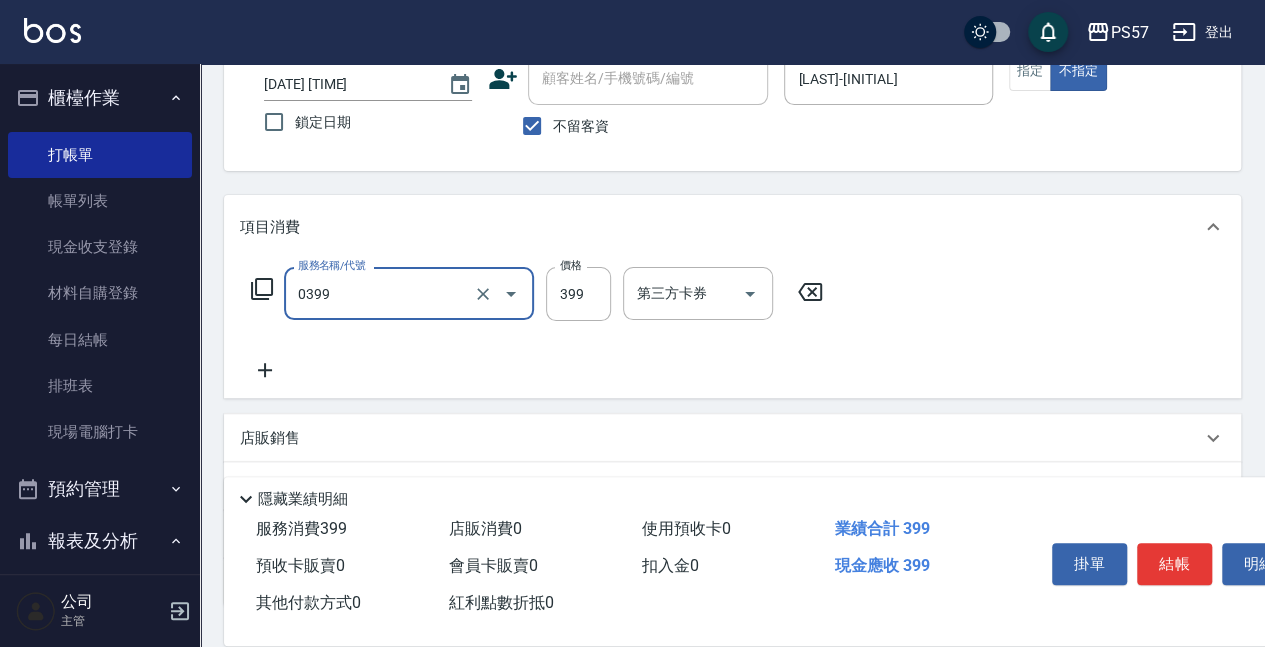 type on "SPA399(0399)" 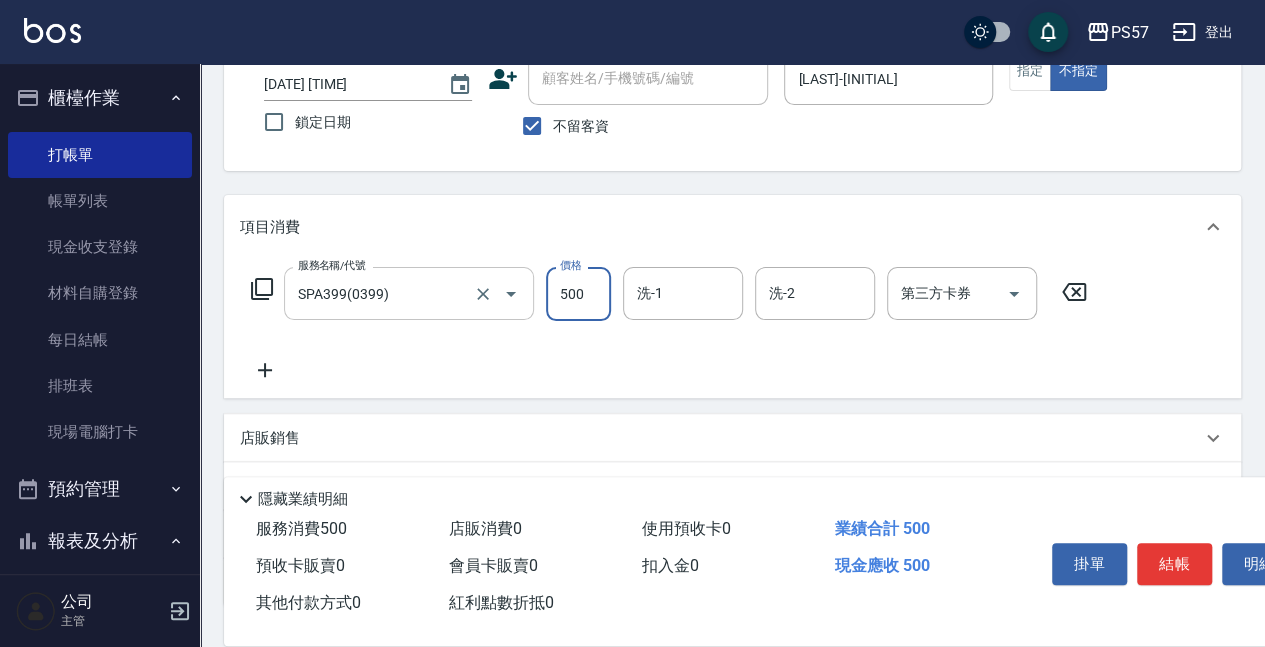 type on "500" 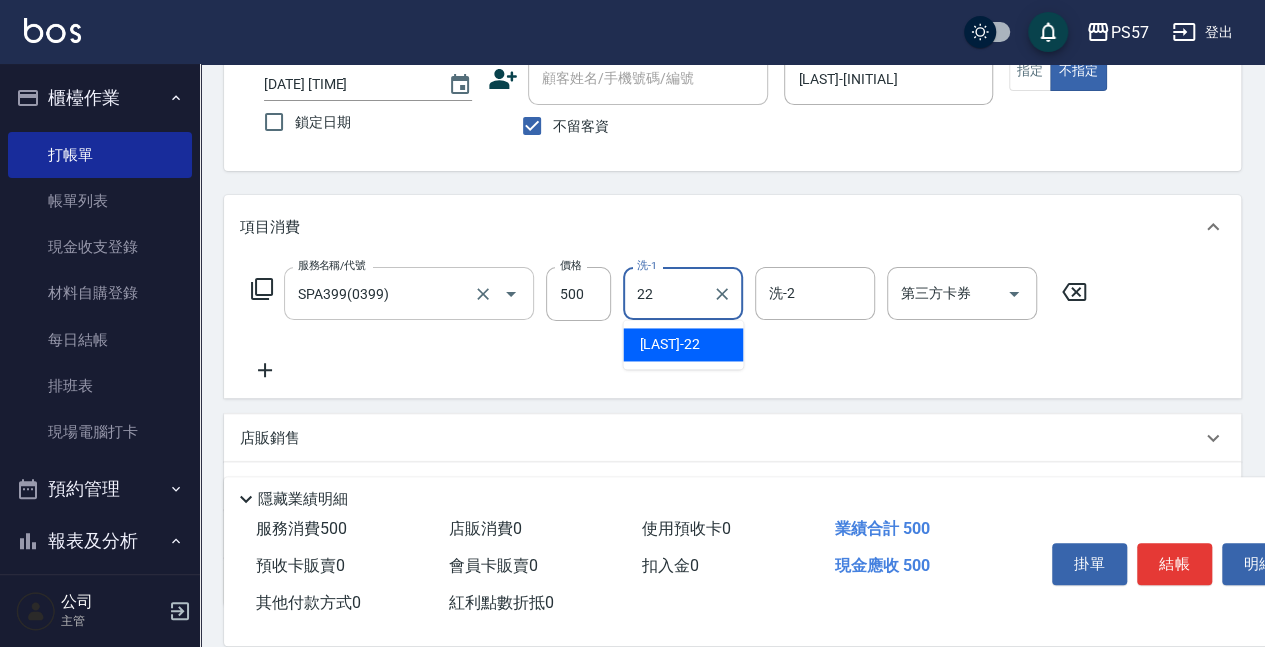 type on "[LAST]-[NUMBER]" 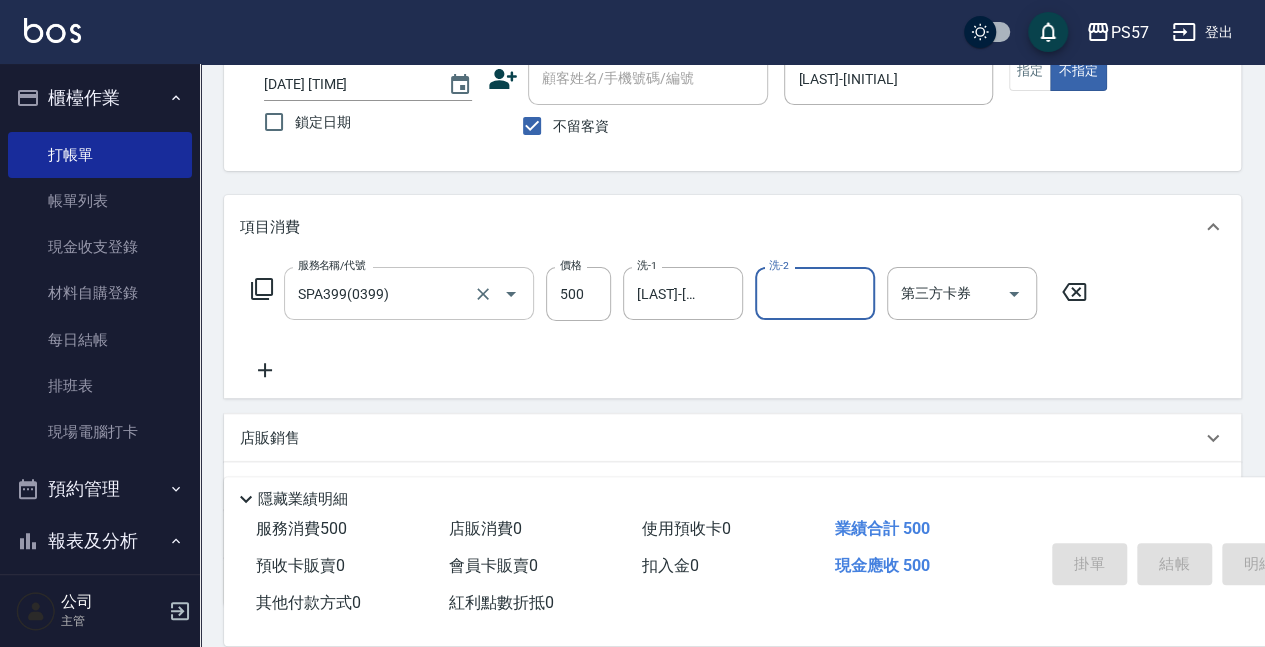 type 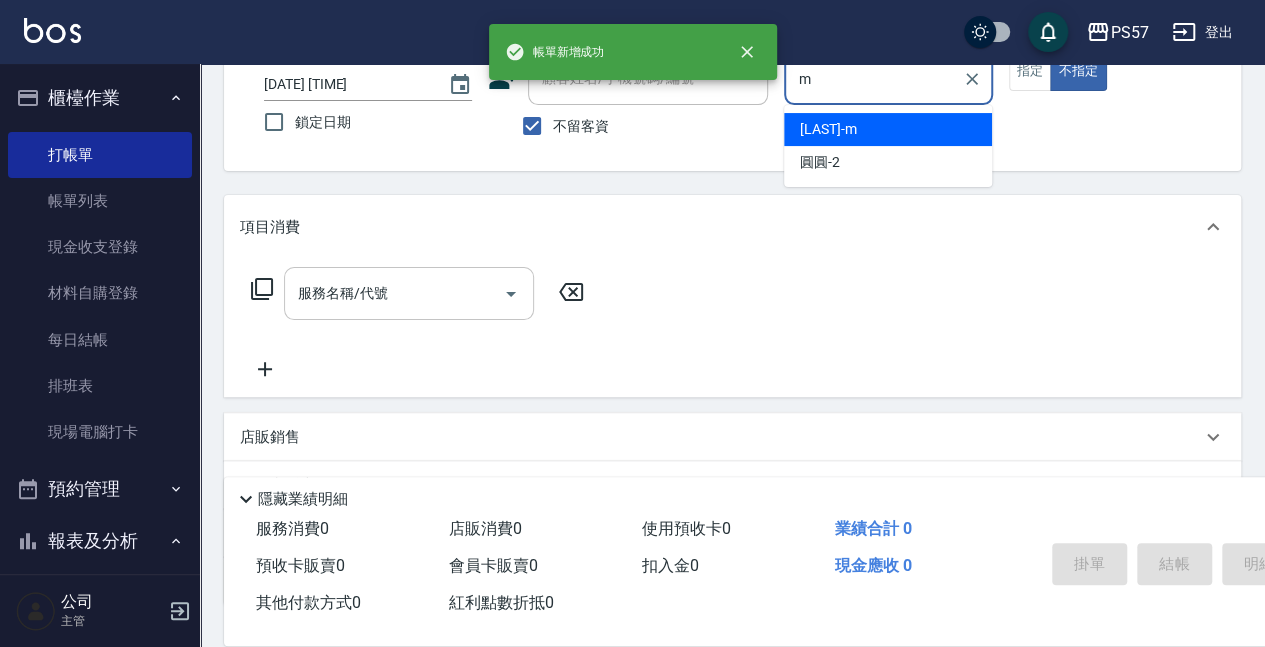 type on "[LAST]-[INITIAL]" 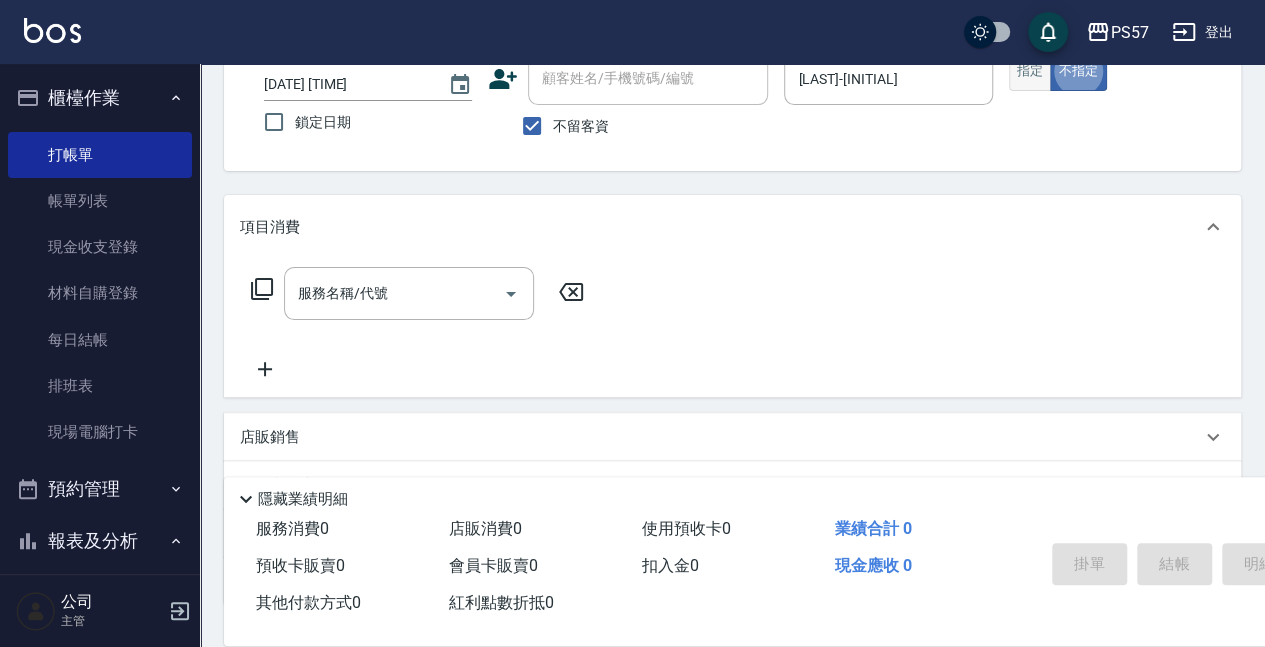 click on "指定" at bounding box center [1030, 71] 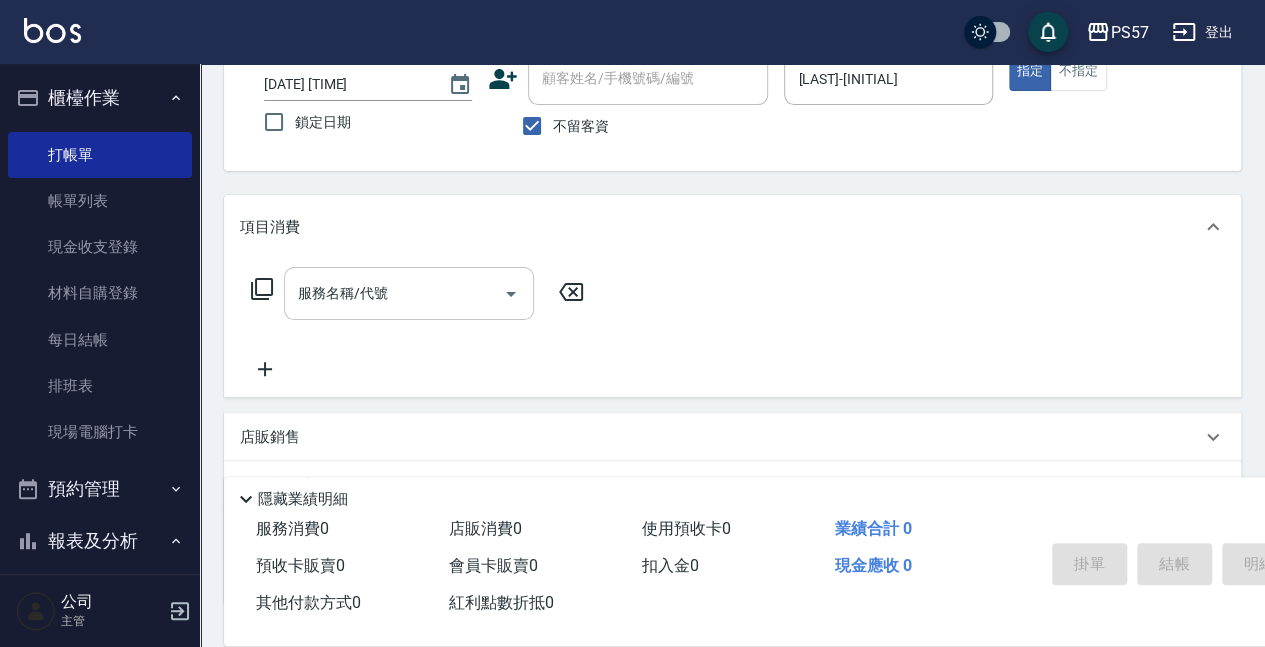 click on "服務名稱/代號" at bounding box center [394, 293] 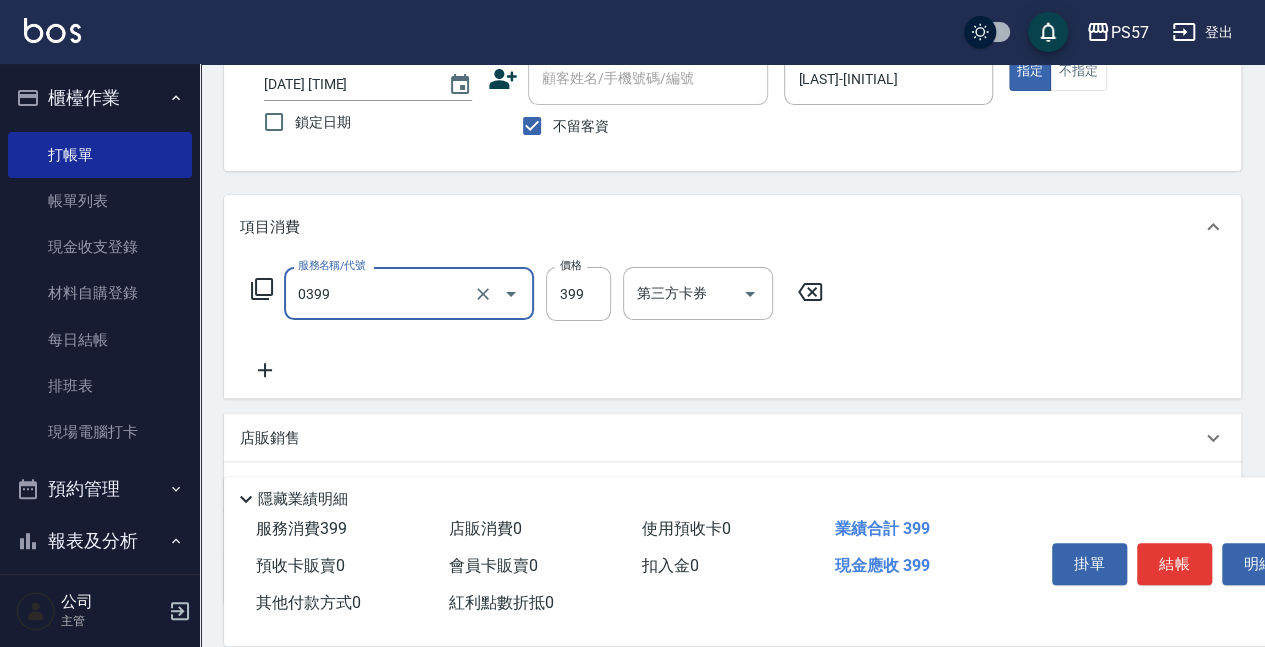 type on "SPA399(0399)" 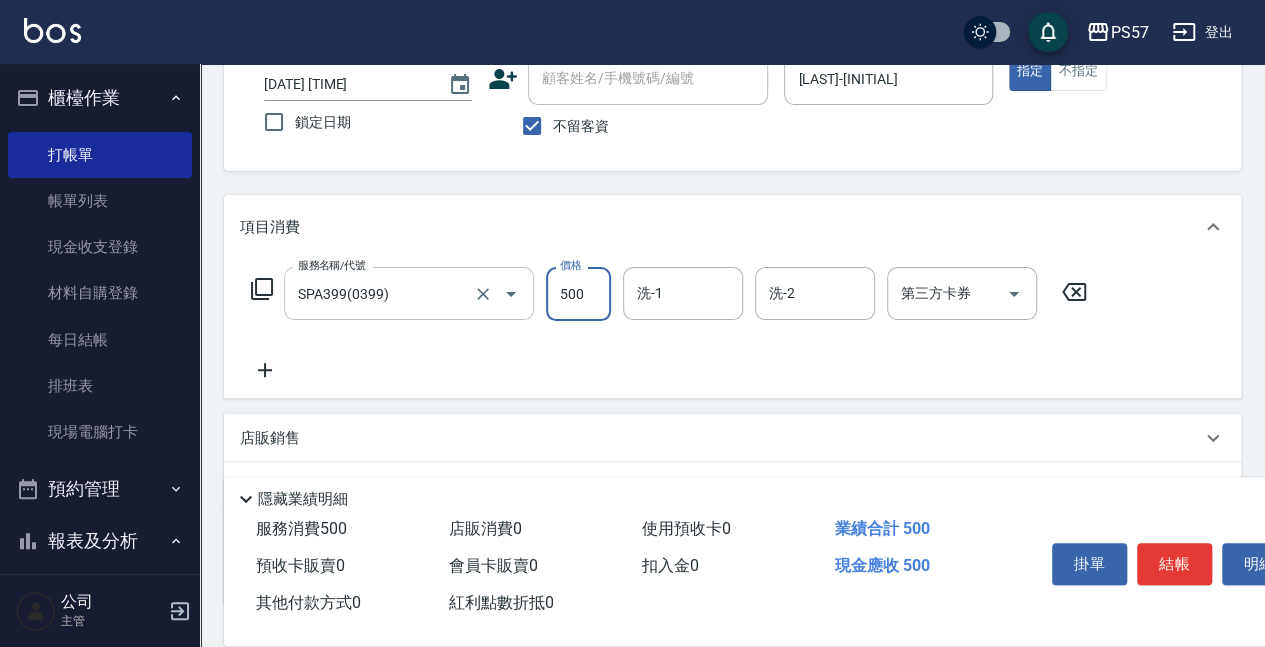 type on "500" 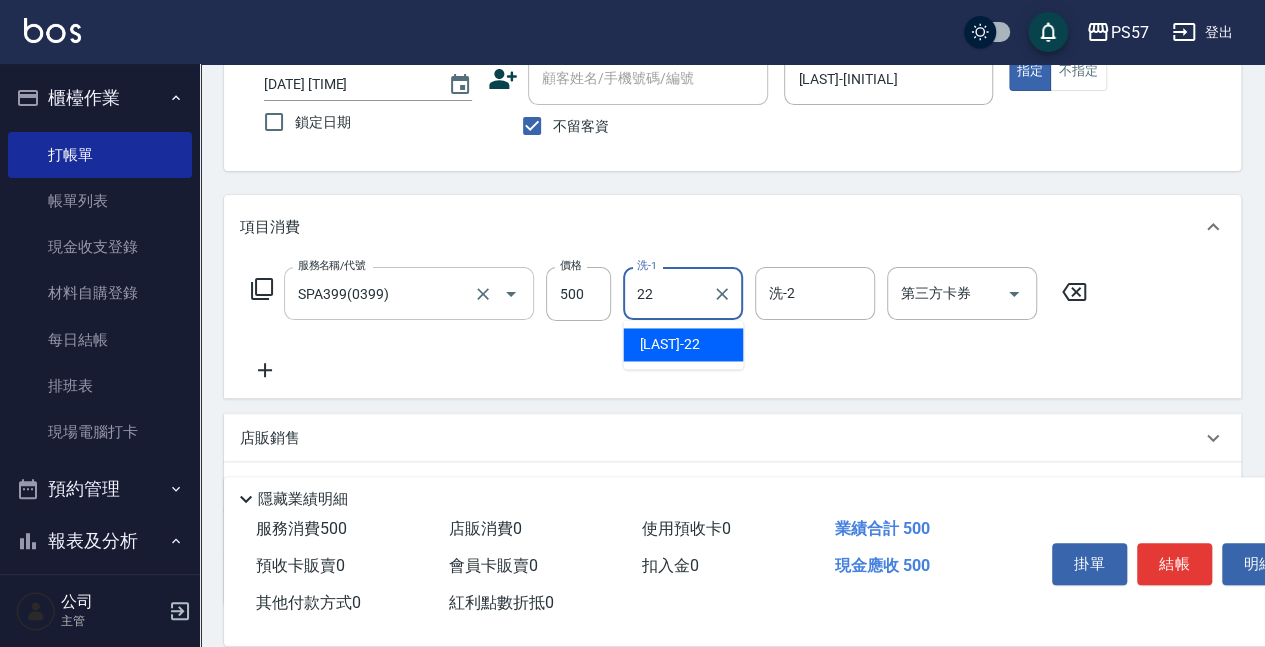 type on "[LAST]-[NUMBER]" 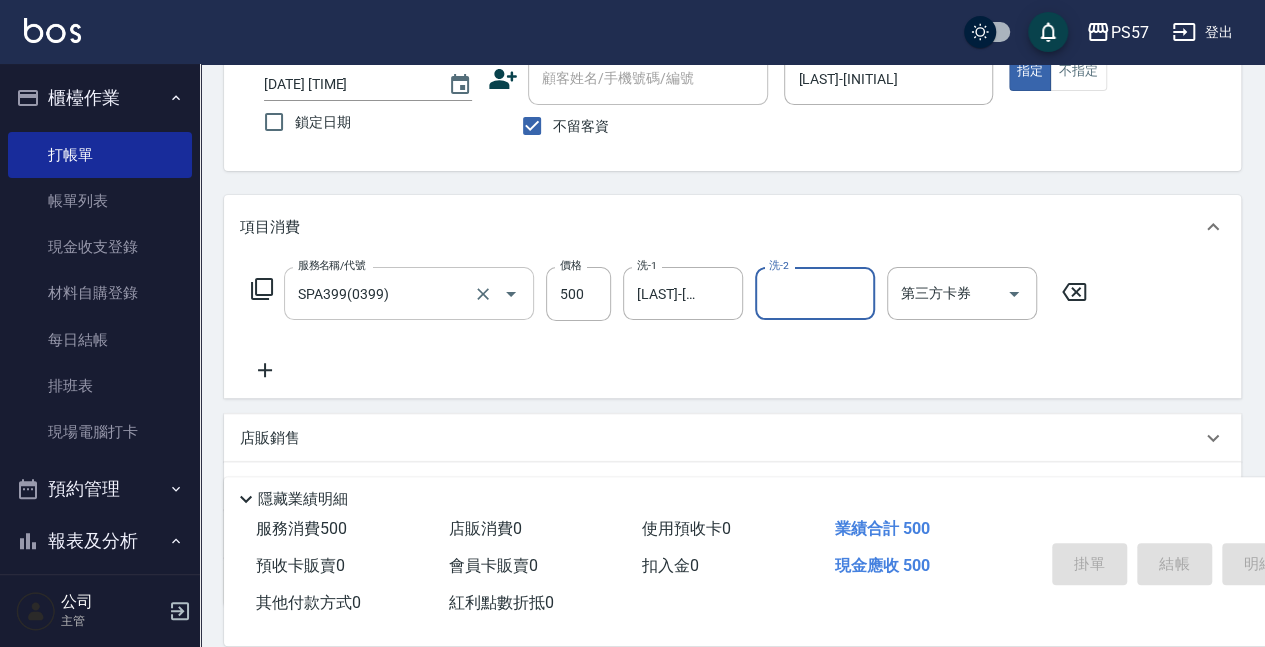 type on "[DATE] [TIME]" 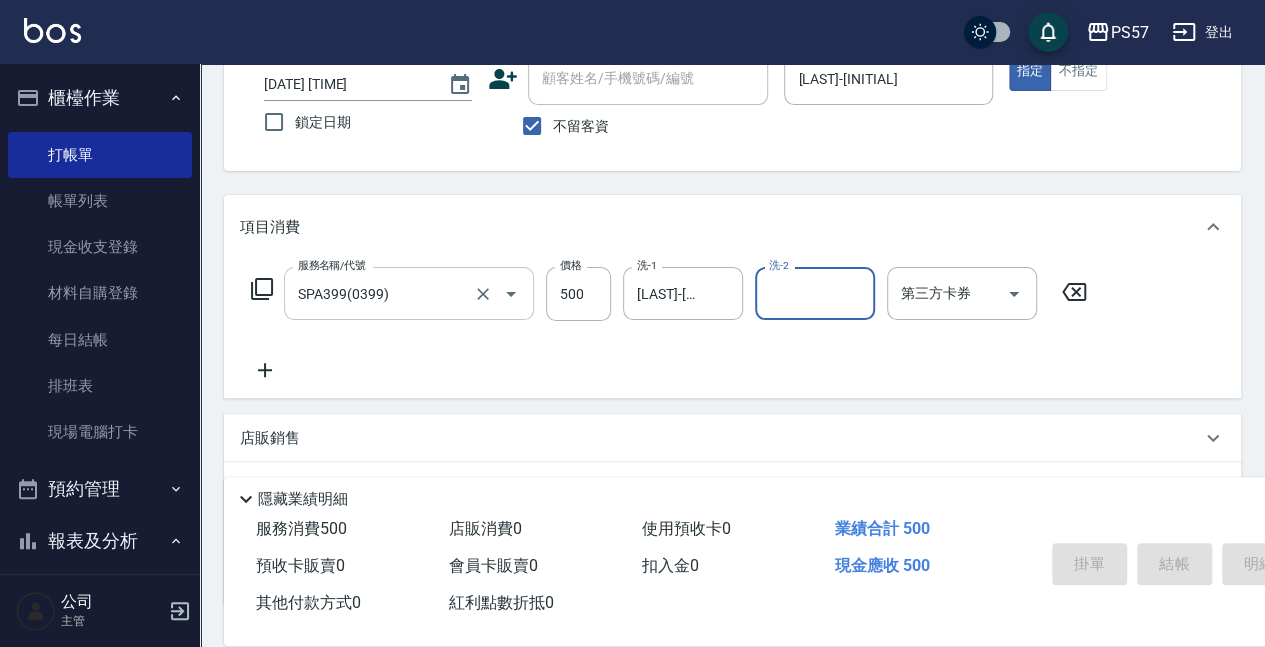 type 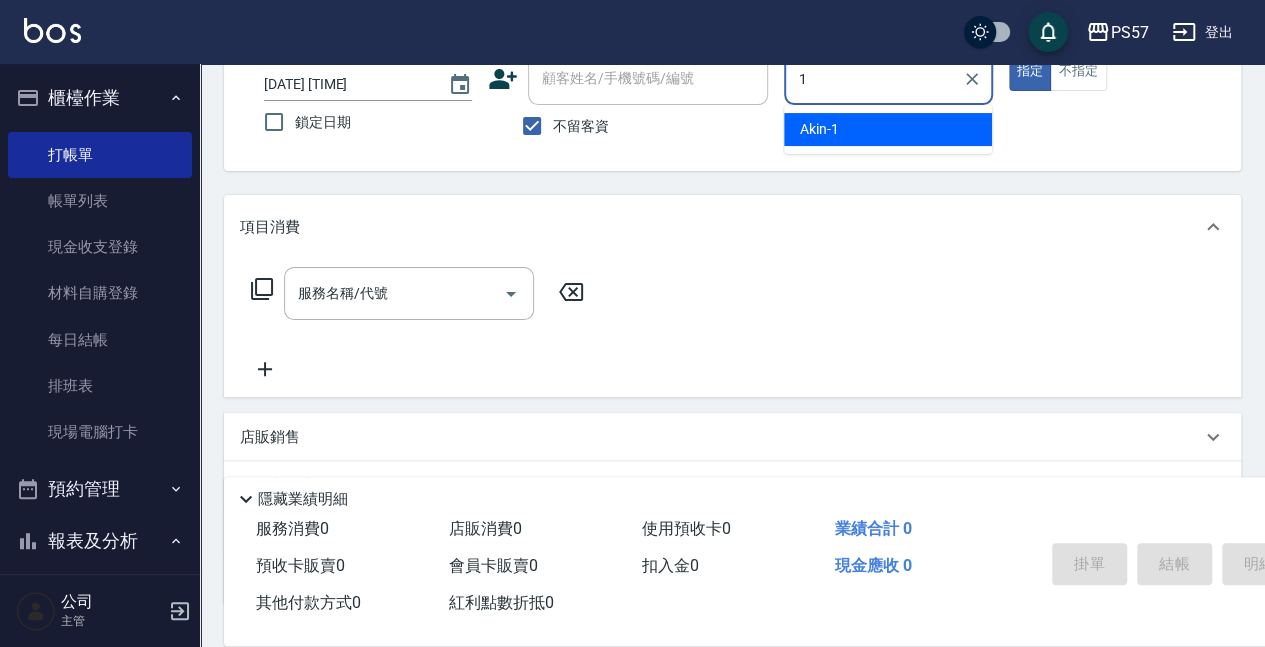 type on "Akin-1" 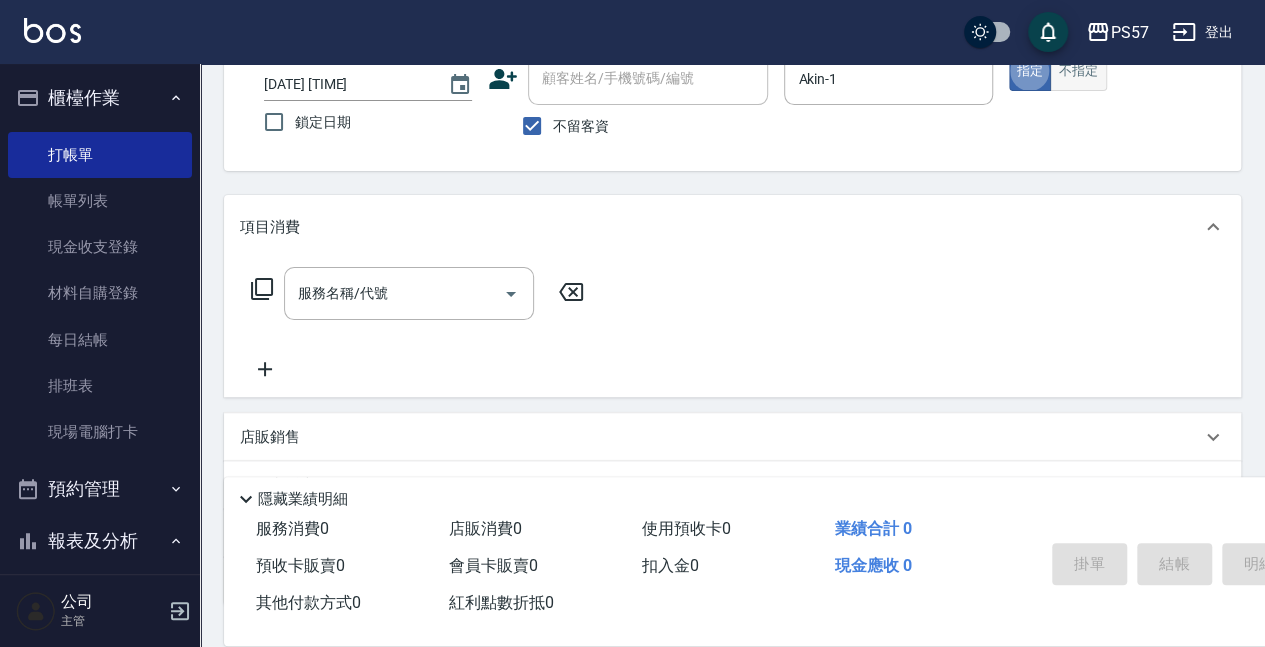 click on "不指定" at bounding box center (1078, 71) 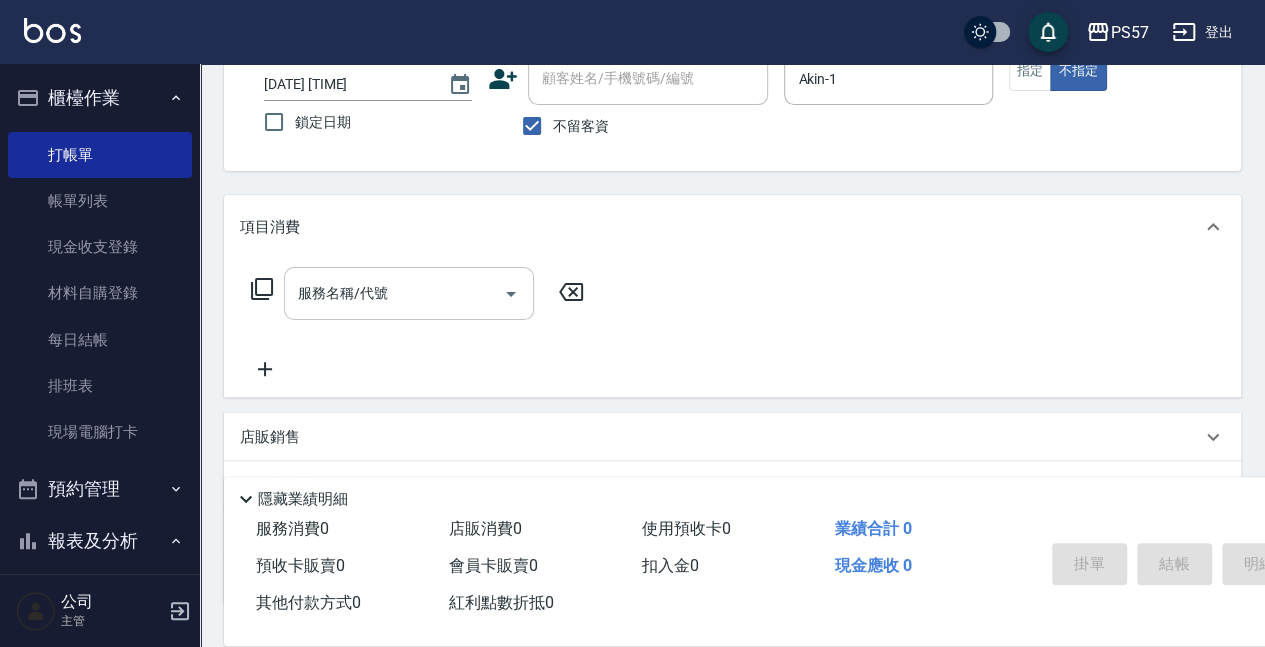 click on "服務名稱/代號" at bounding box center (394, 293) 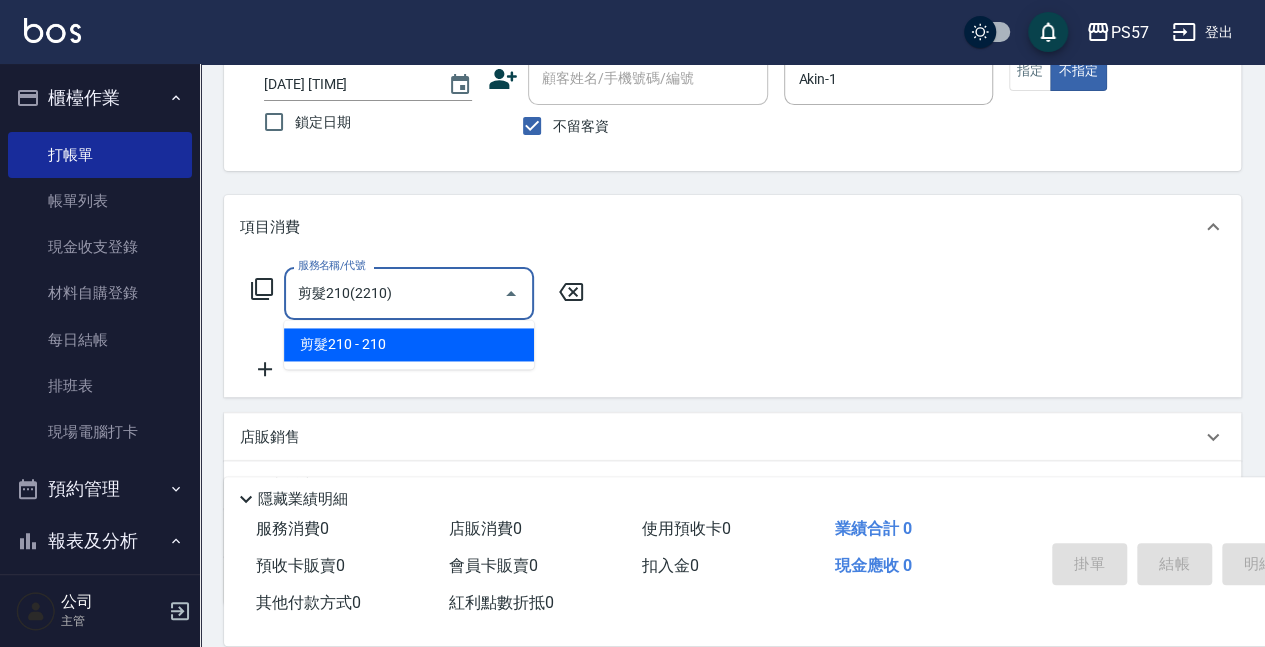 type on "剪髮210(2210)" 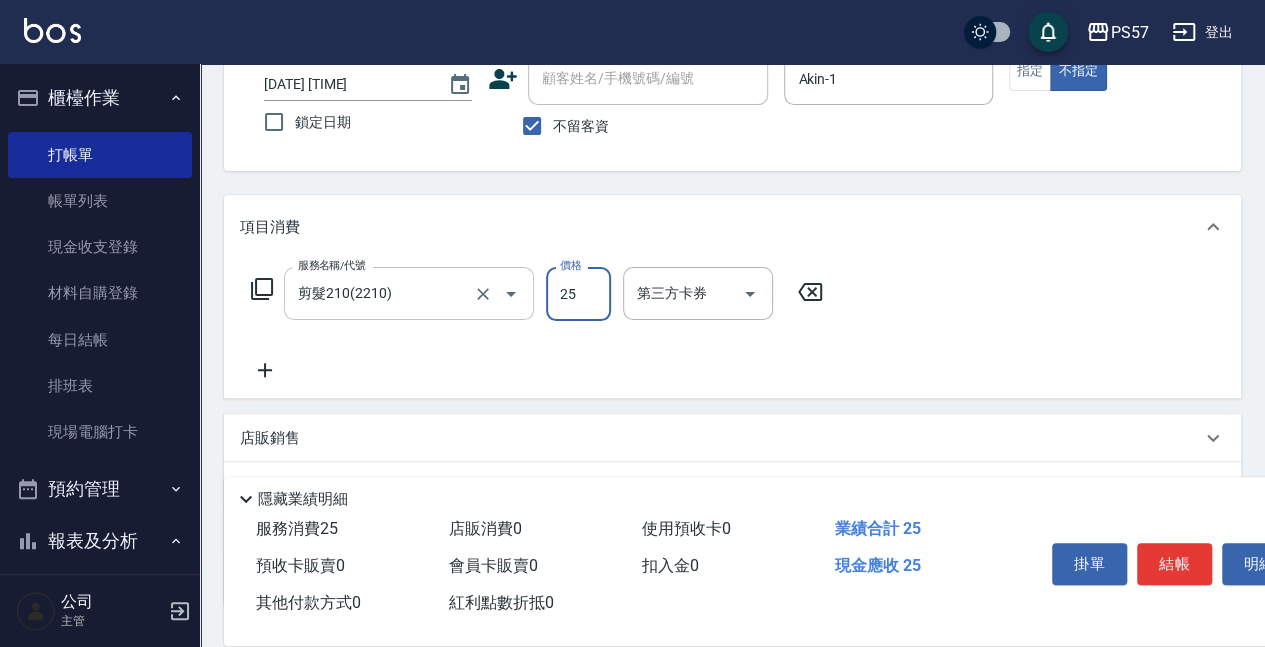 type on "250" 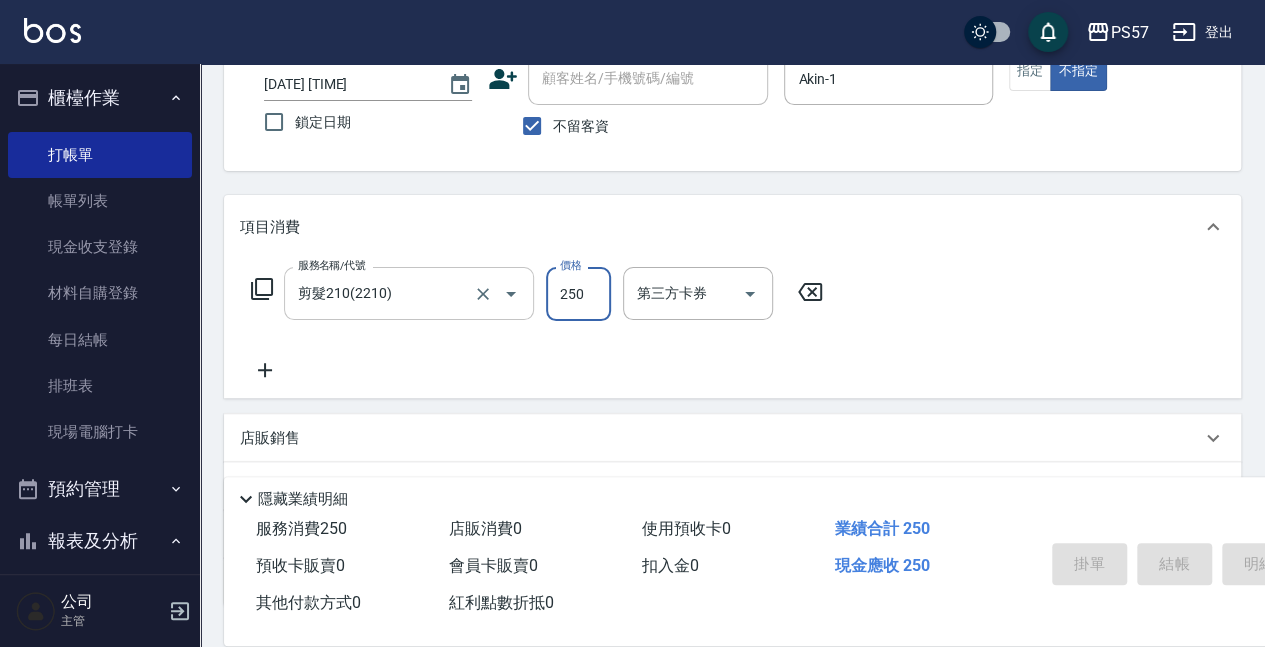 type 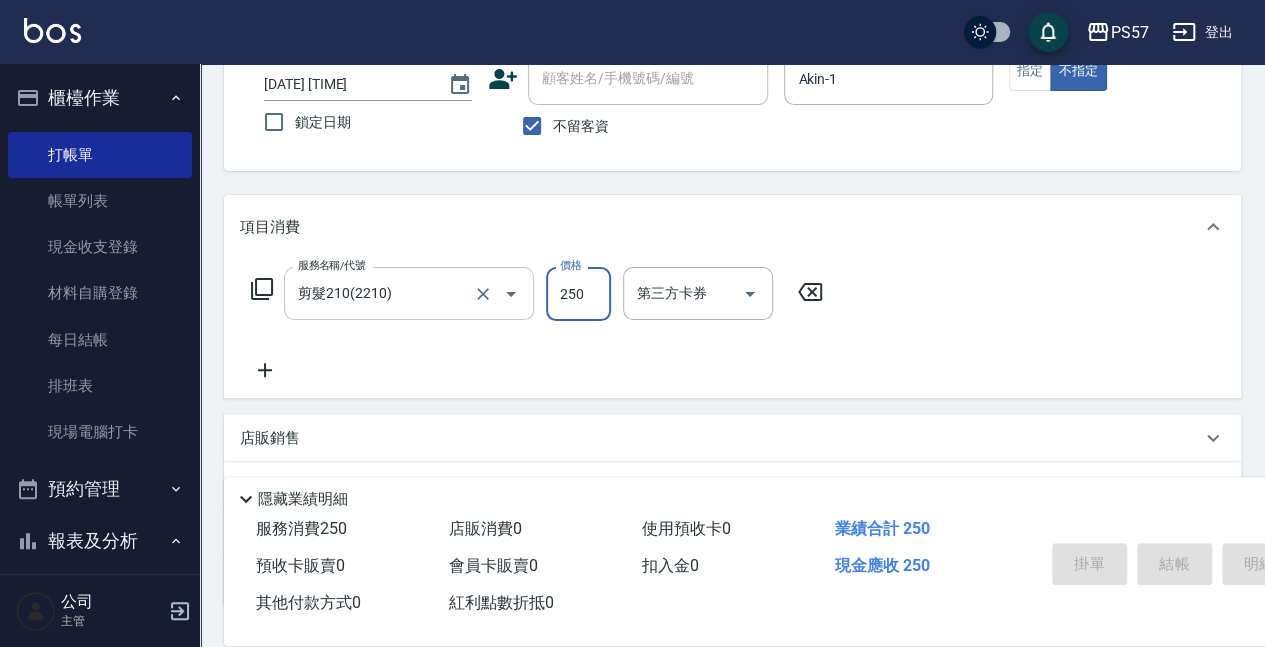 type 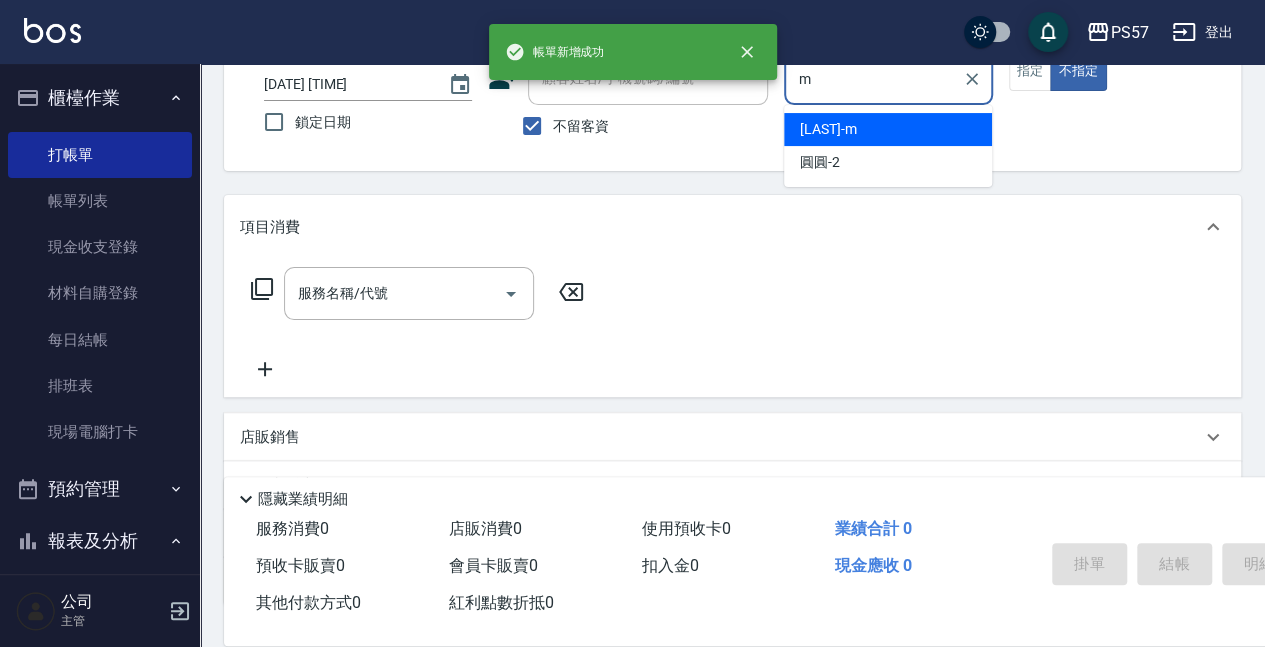 type on "[LAST]-[INITIAL]" 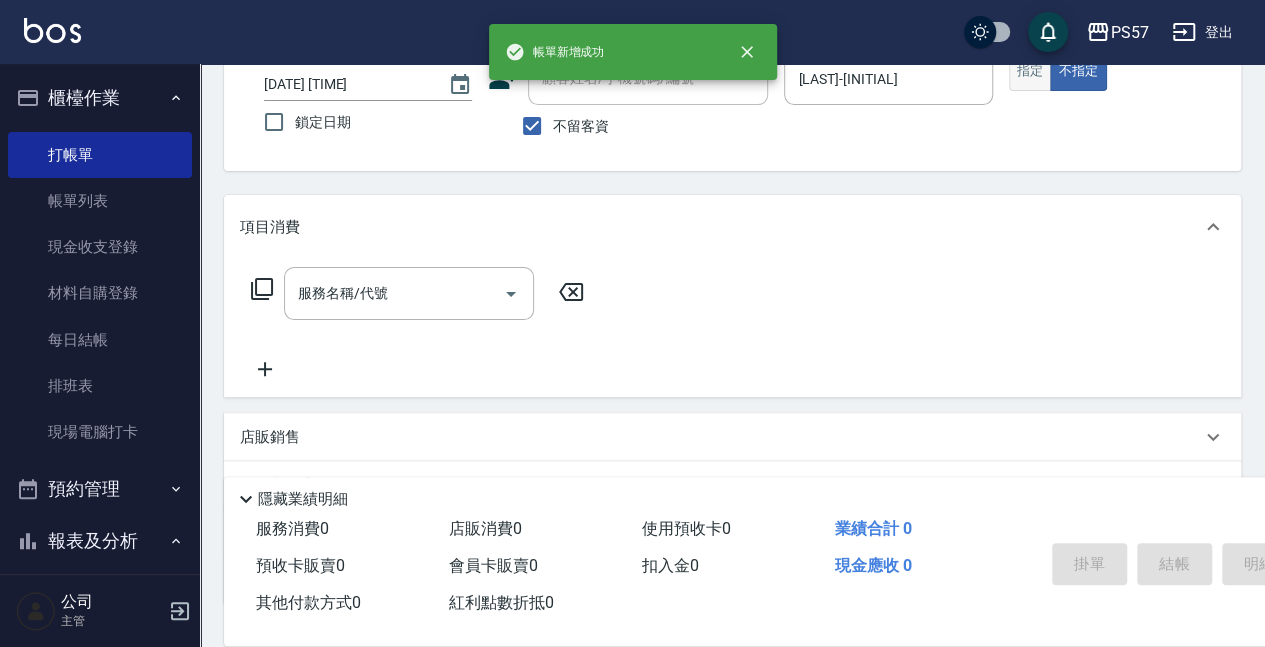 click on "指定" at bounding box center (1030, 71) 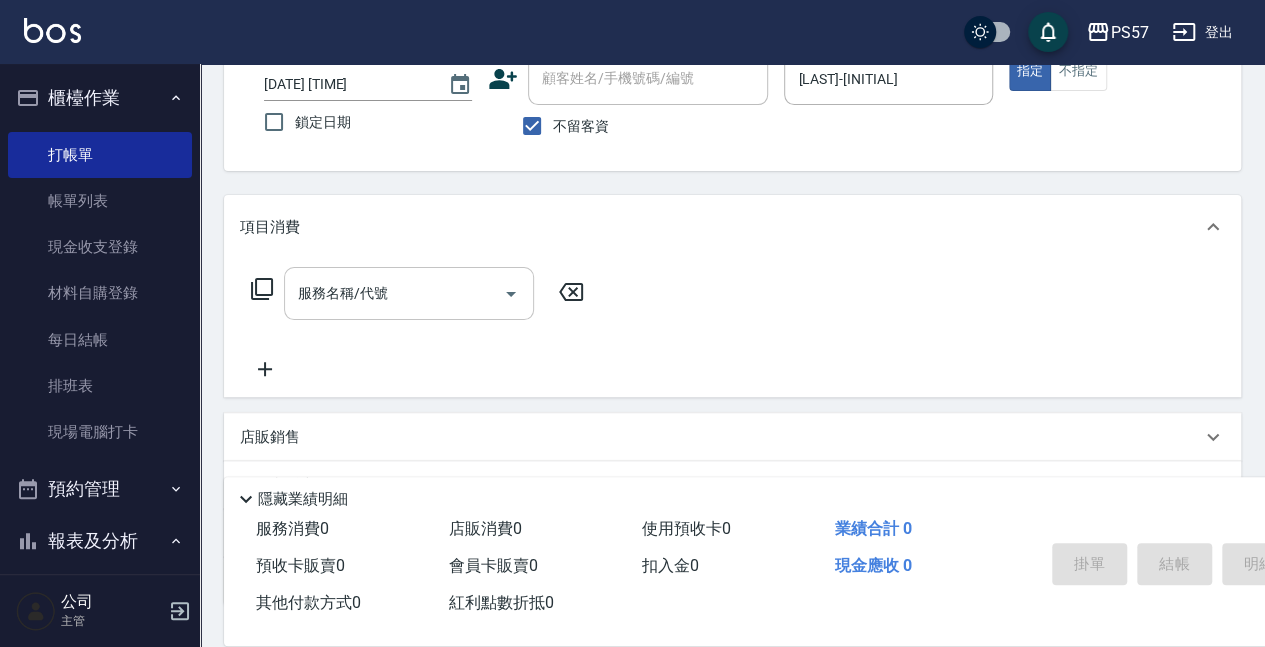 click on "服務名稱/代號" at bounding box center [394, 293] 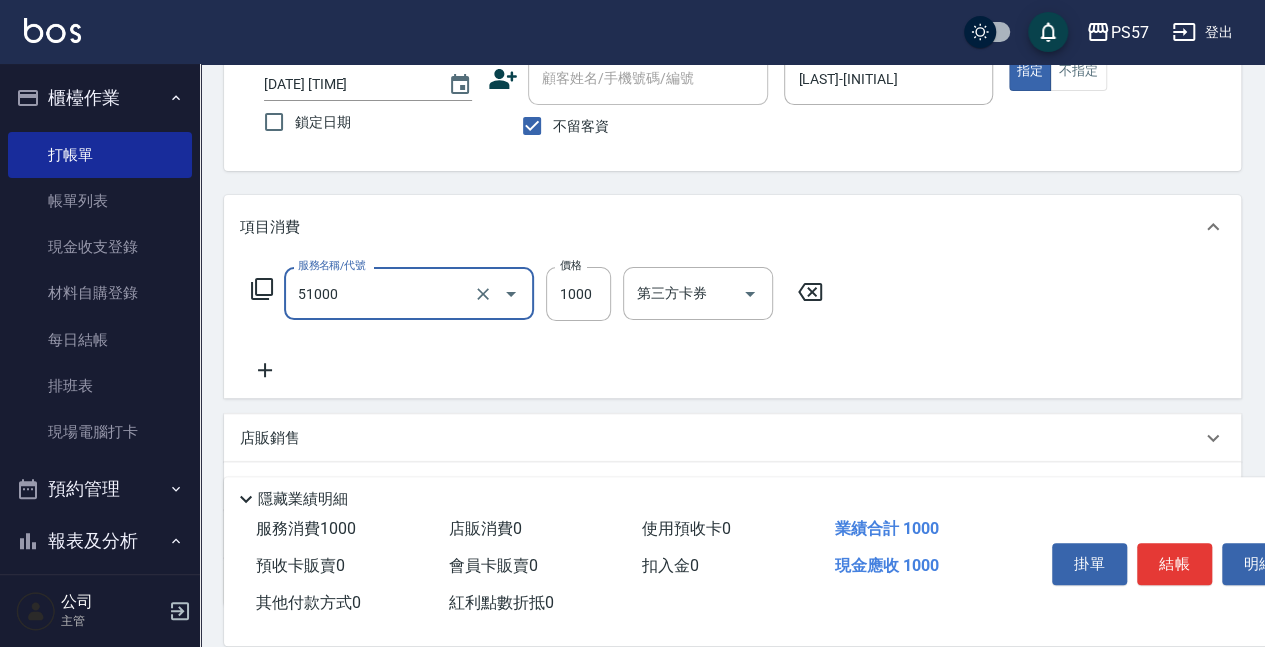 type on "任意金額染髮(51000)" 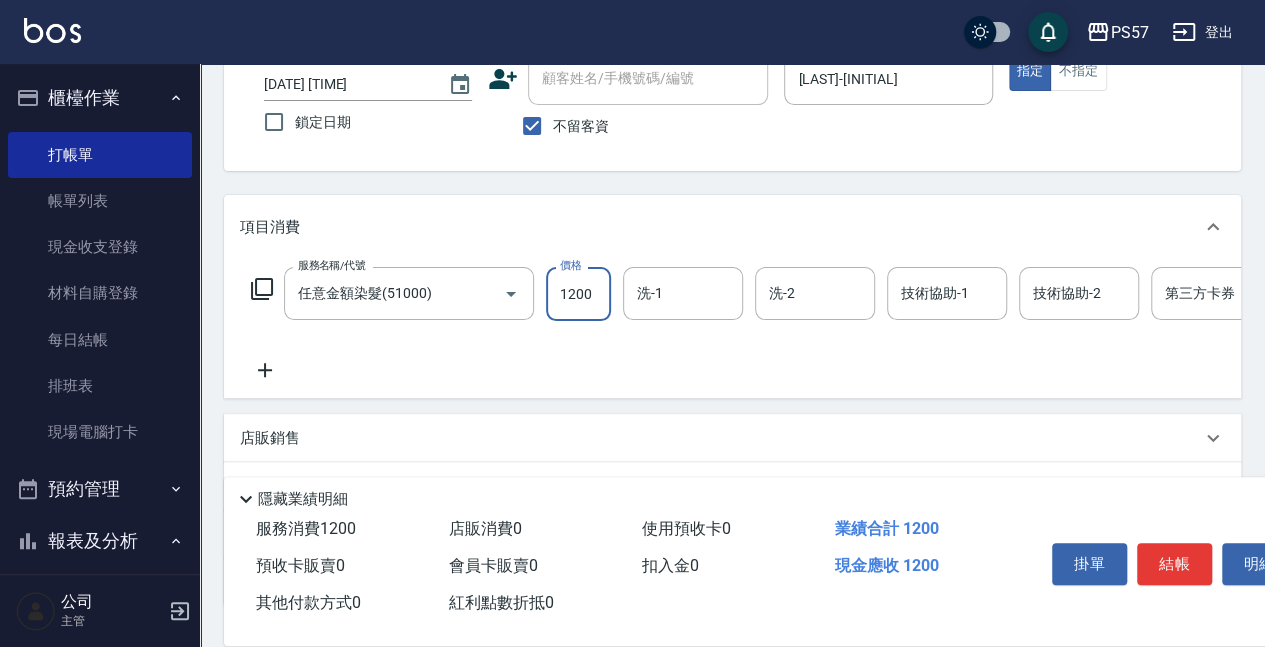 type on "1200" 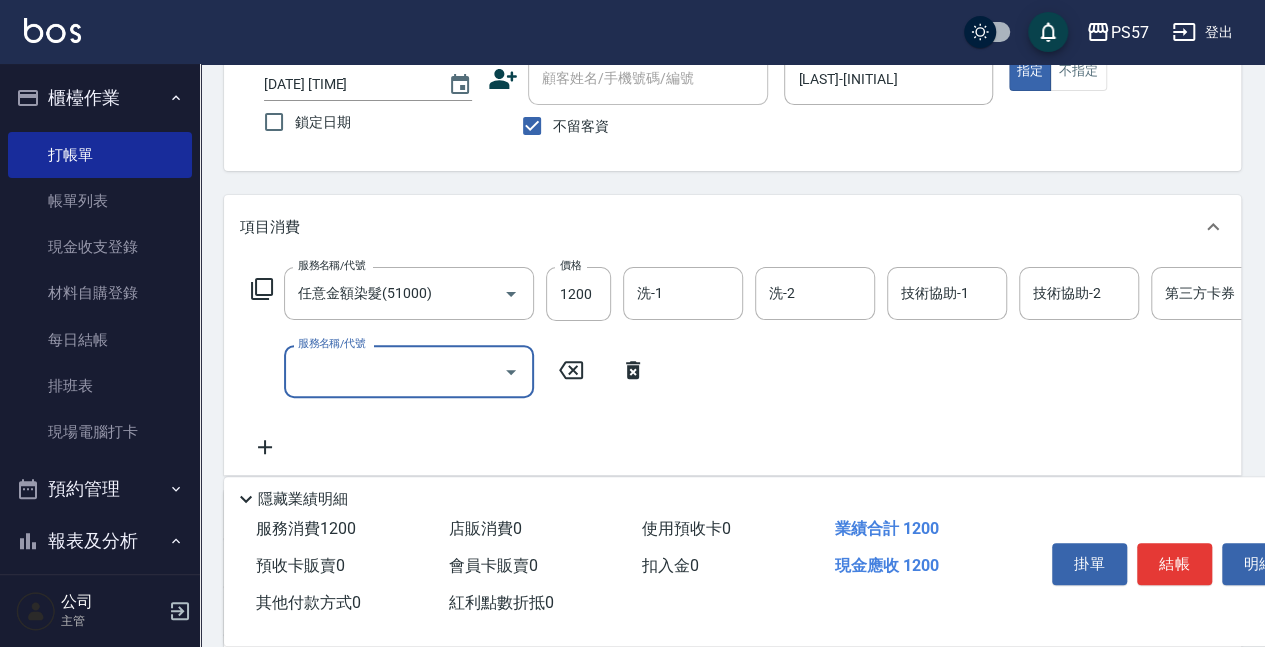 click on "服務名稱/代號" at bounding box center (394, 371) 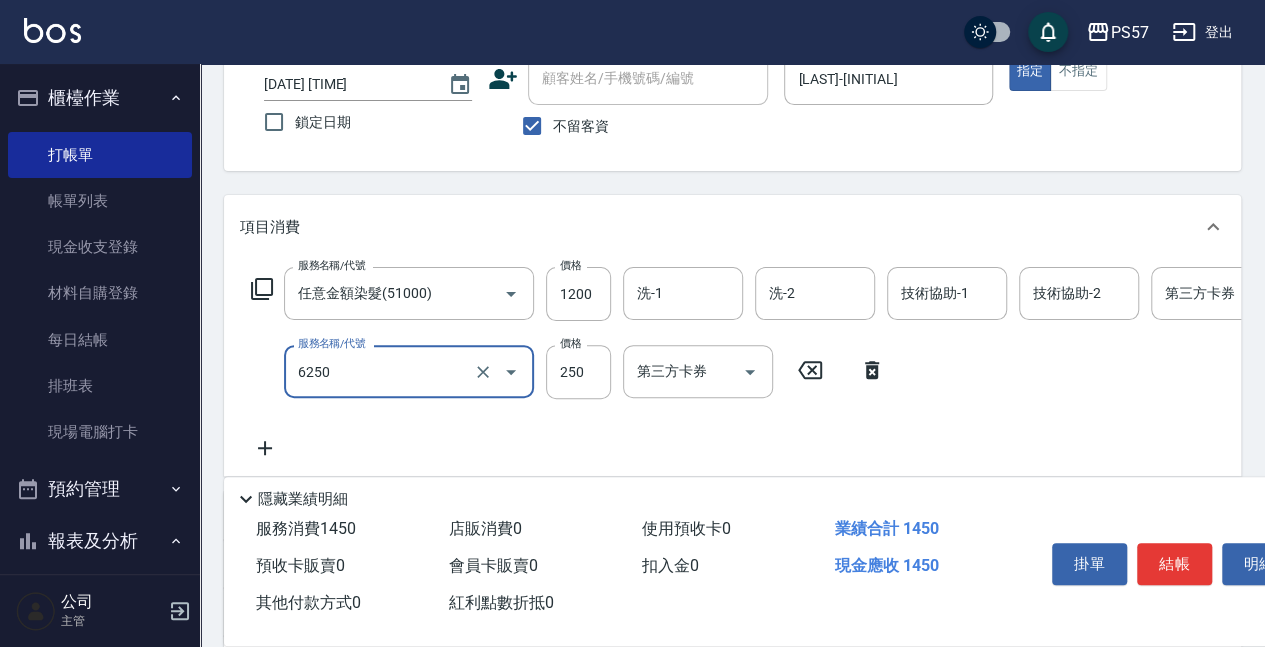 type on "刮痧(6250)" 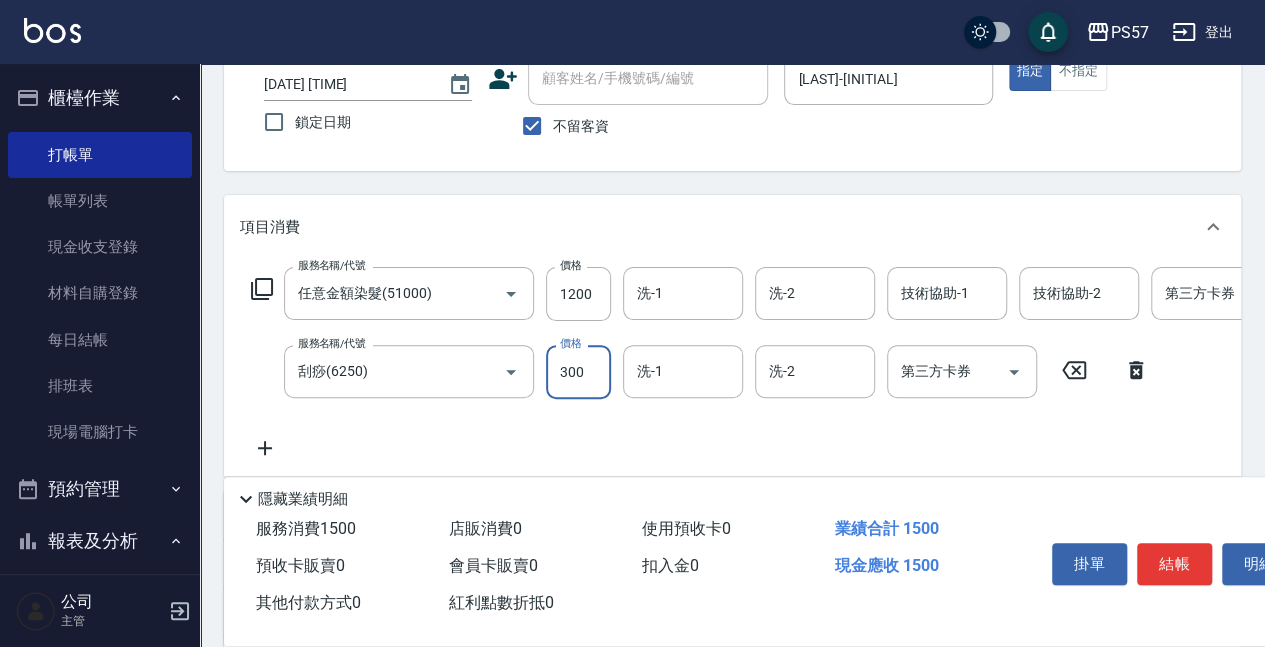 type on "300" 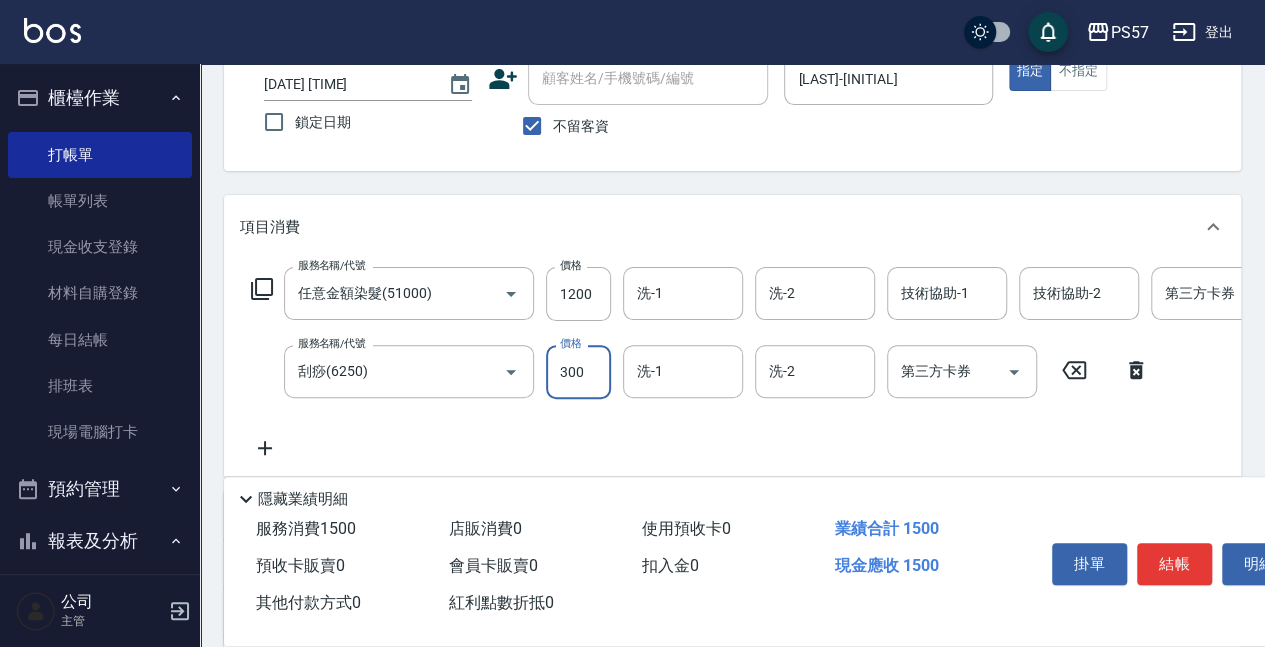 click 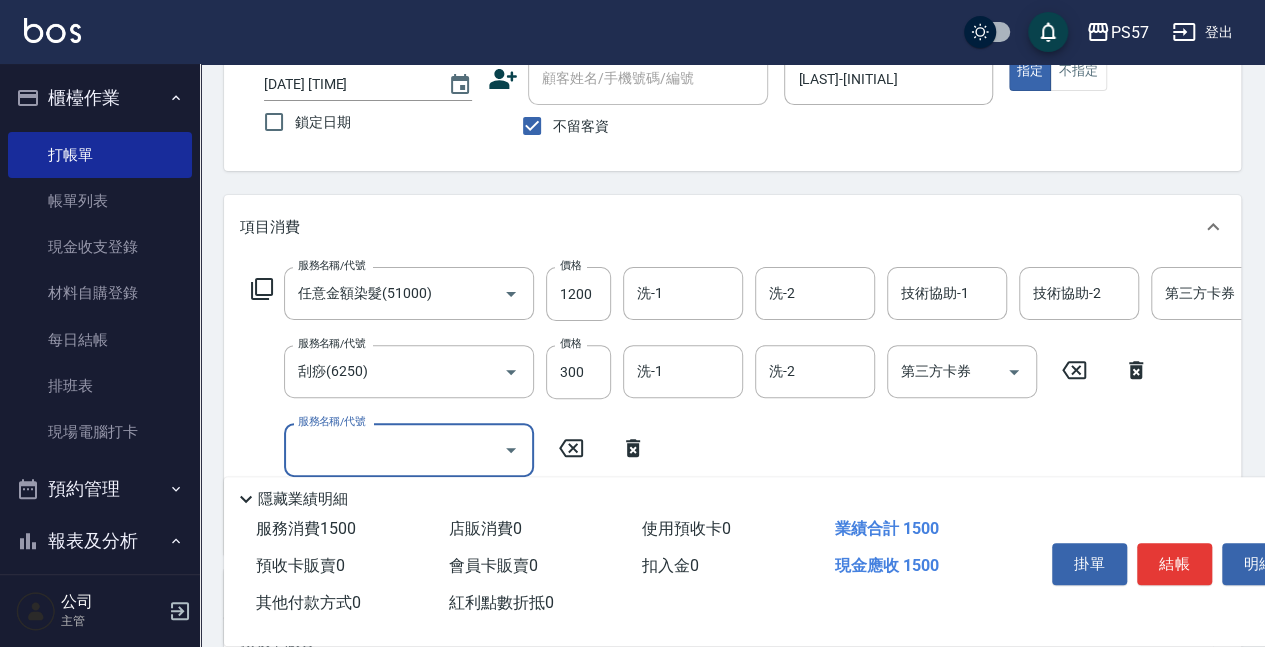 click on "服務名稱/代號 任意金額染髮(6250) 服務名稱/代號 價格 1200 價格 洗-1 洗-1 洗-2 洗-2 技術協助-1 技術協助-1 技術協助-2 技術協助-2 第三方卡券 第三方卡券 服務名稱/代號 刮痧(6250) 服務名稱/代號 價格 300 價格 洗-1 洗-1 洗-2 洗-2 第三方卡券 第三方卡券 服務名稱/代號 服務名稱/代號" at bounding box center [801, 402] 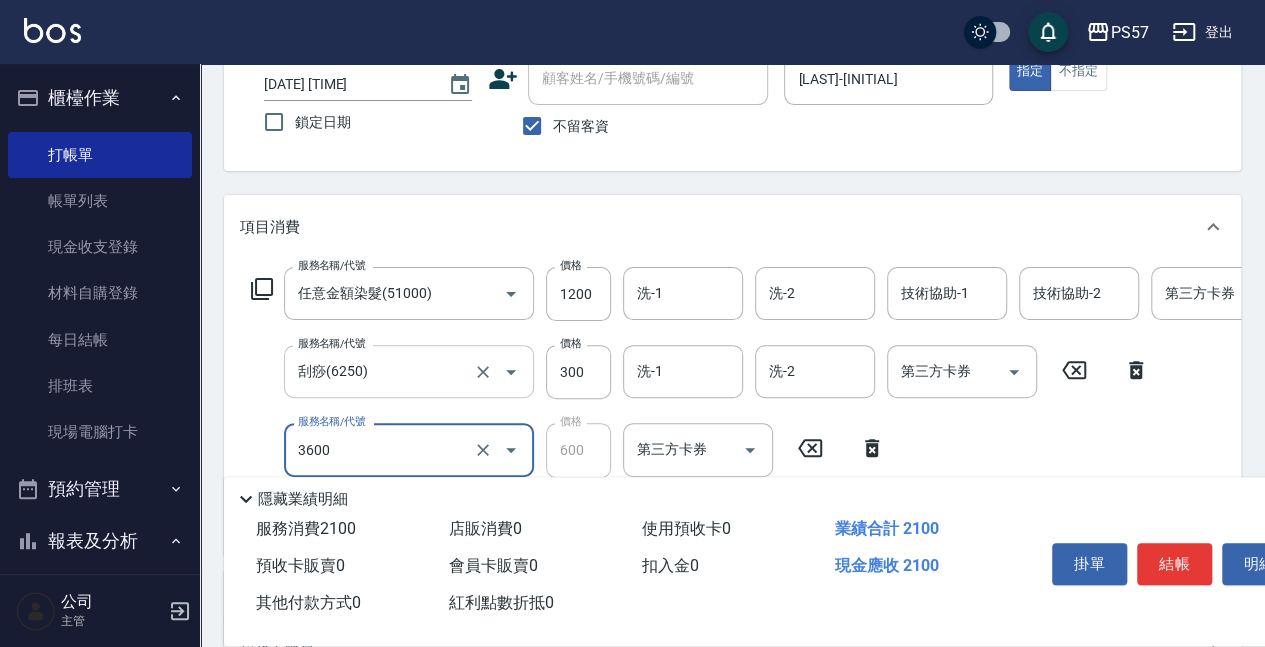 type on "600護(3600)" 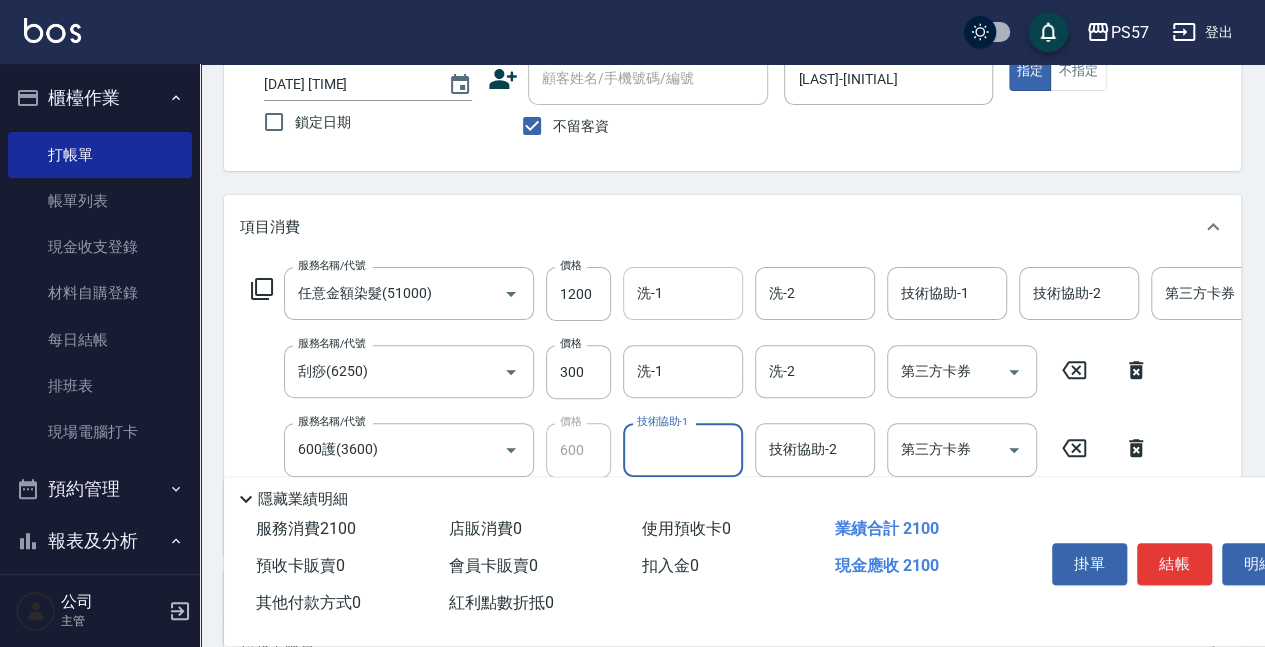 click on "洗-1" at bounding box center (683, 293) 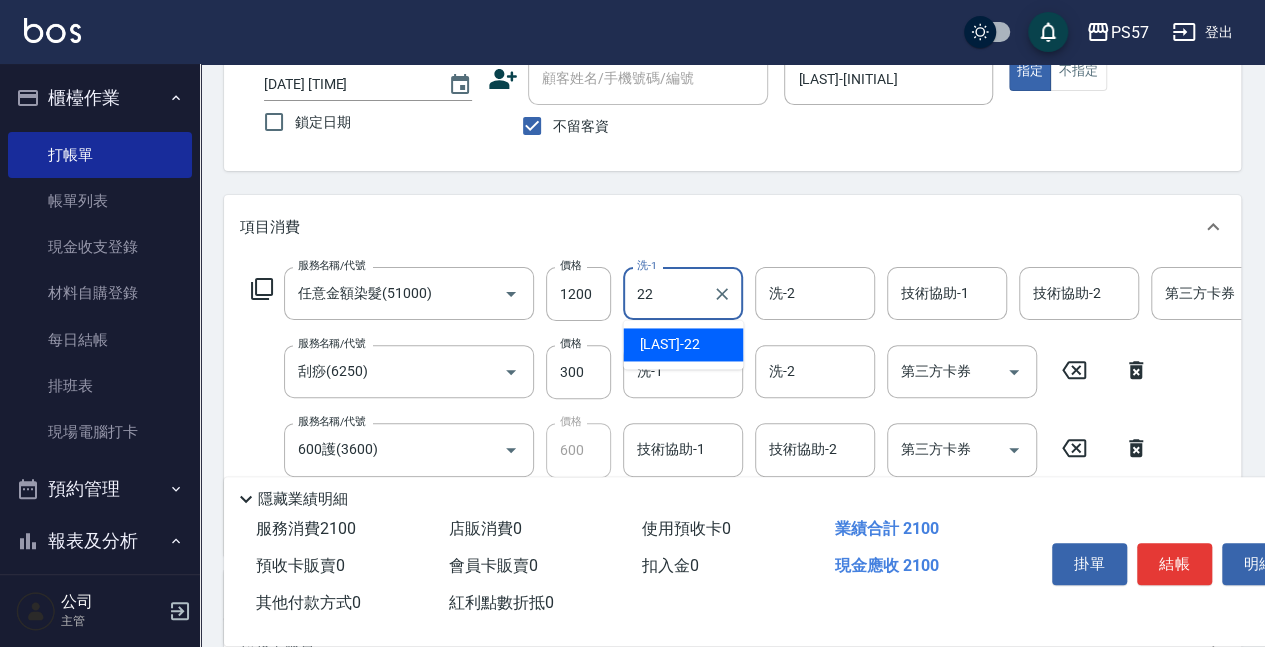 type on "[LAST]-[NUMBER]" 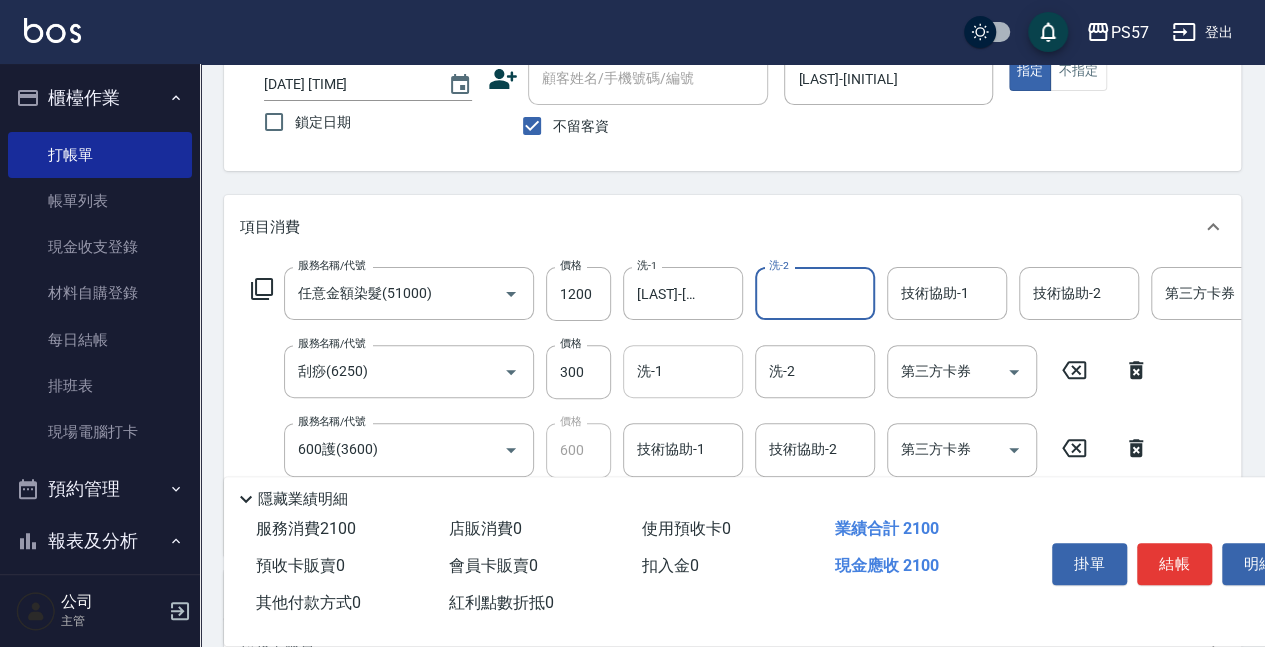 click on "洗-1 洗-1" at bounding box center [683, 371] 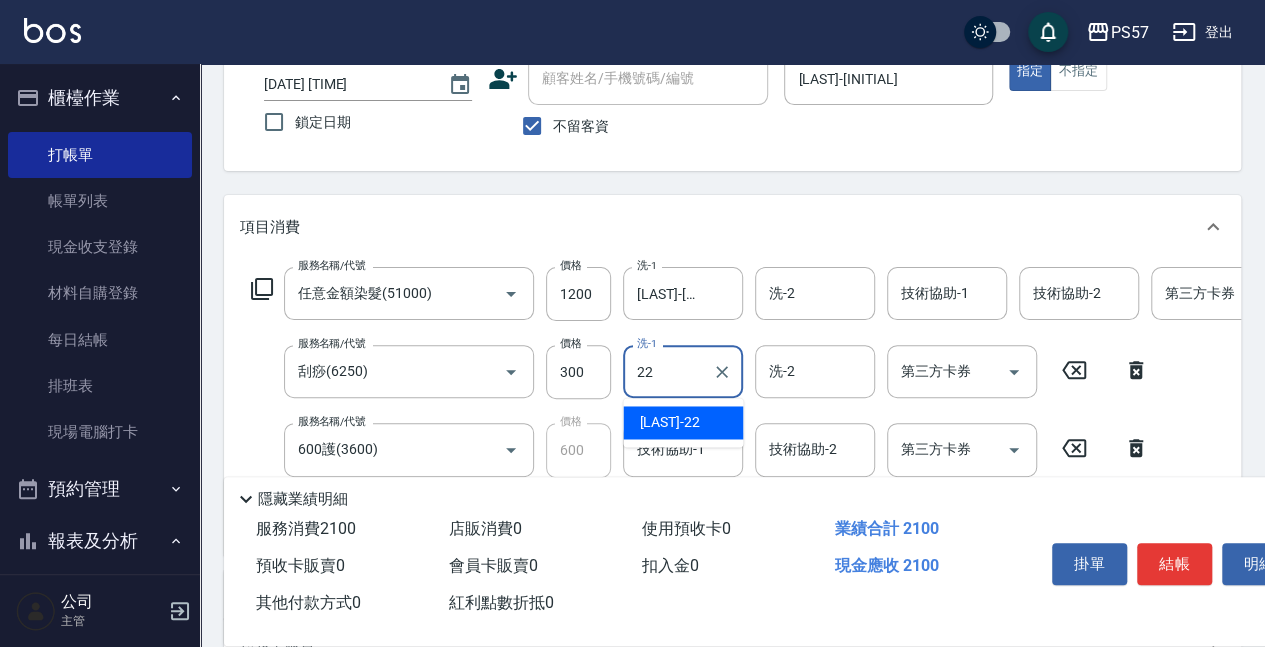 type on "[LAST]-[NUMBER]" 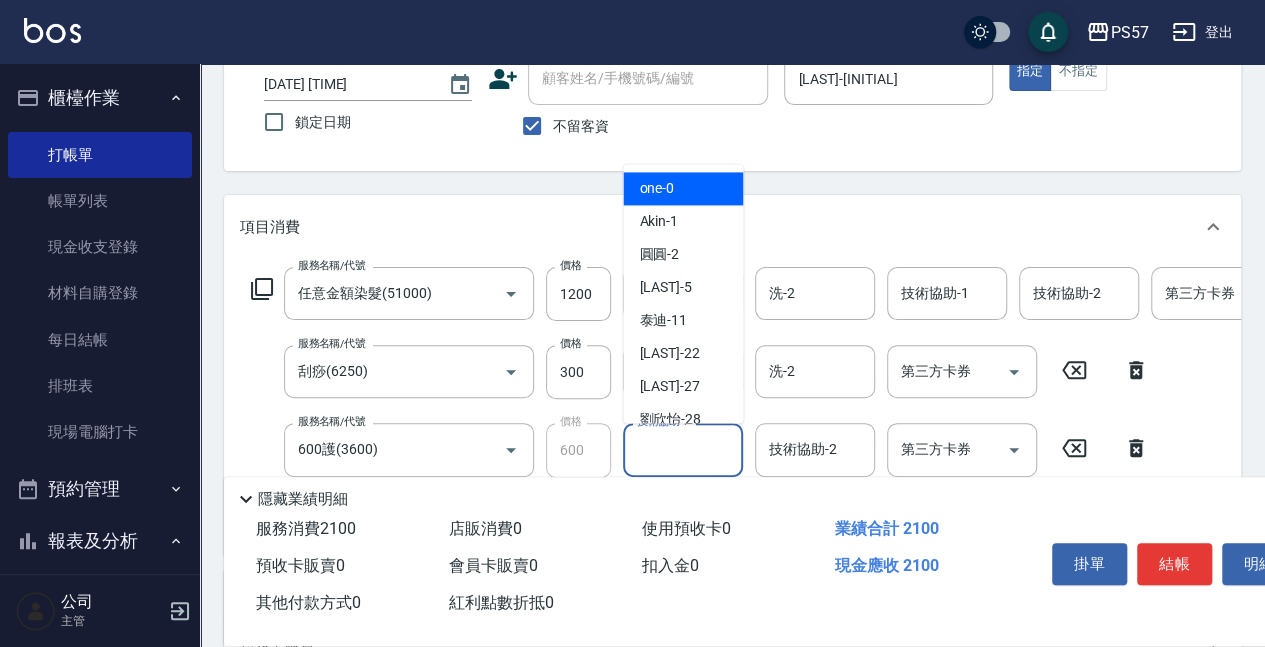 click on "技術協助-1" at bounding box center (683, 449) 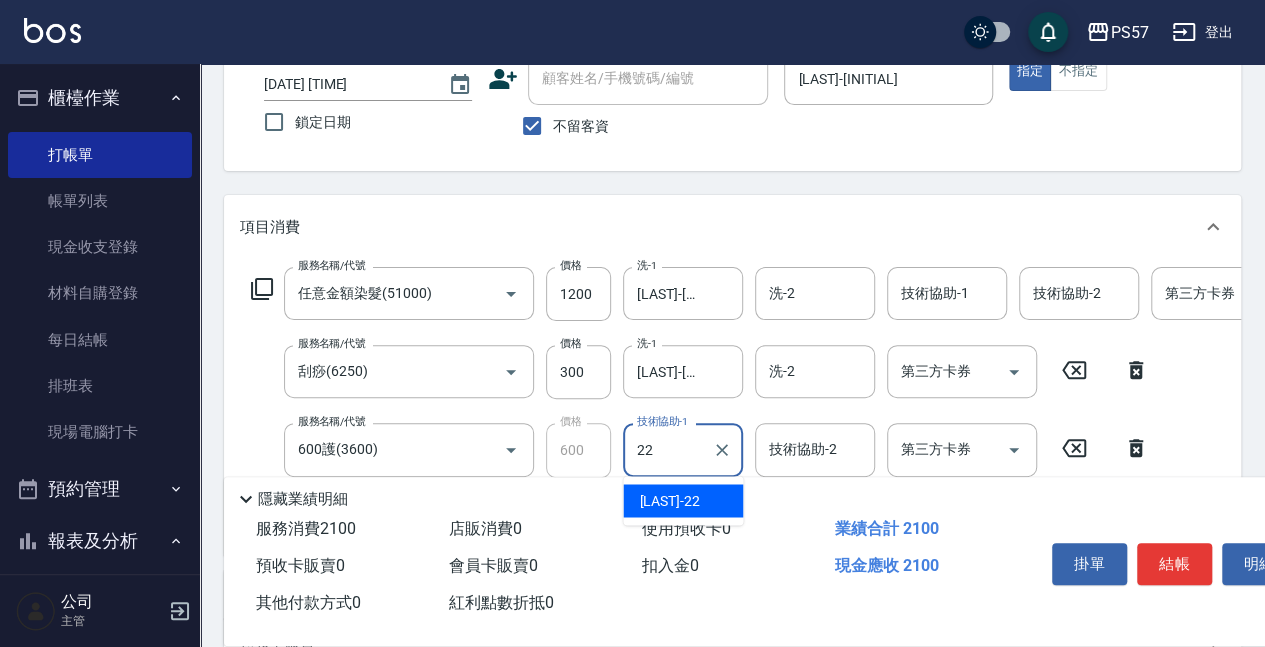 type on "[LAST]-[NUMBER]" 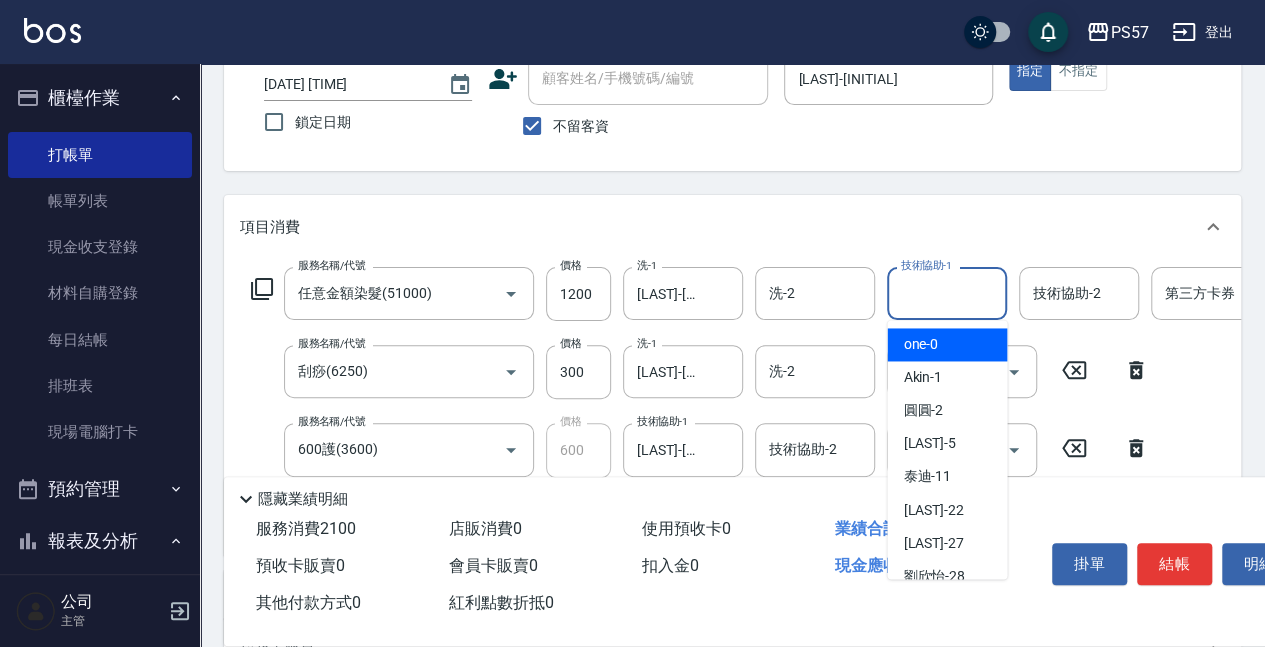 click on "技術協助-1" at bounding box center [947, 293] 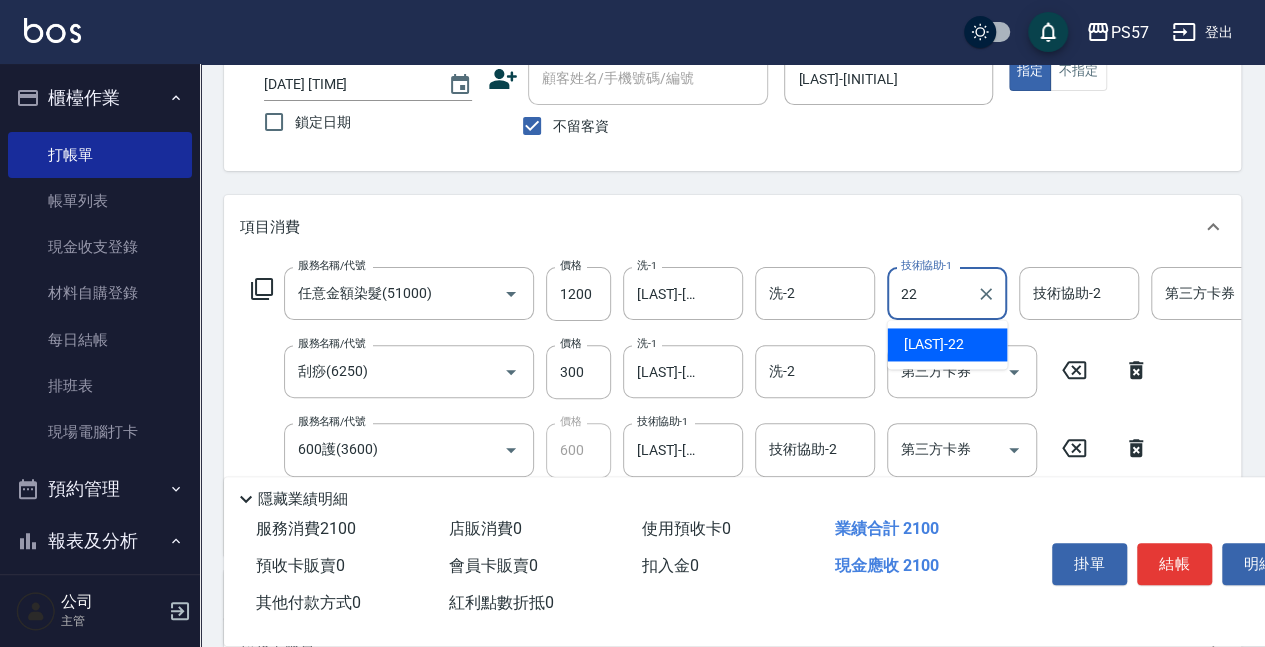 type on "[LAST]-[NUMBER]" 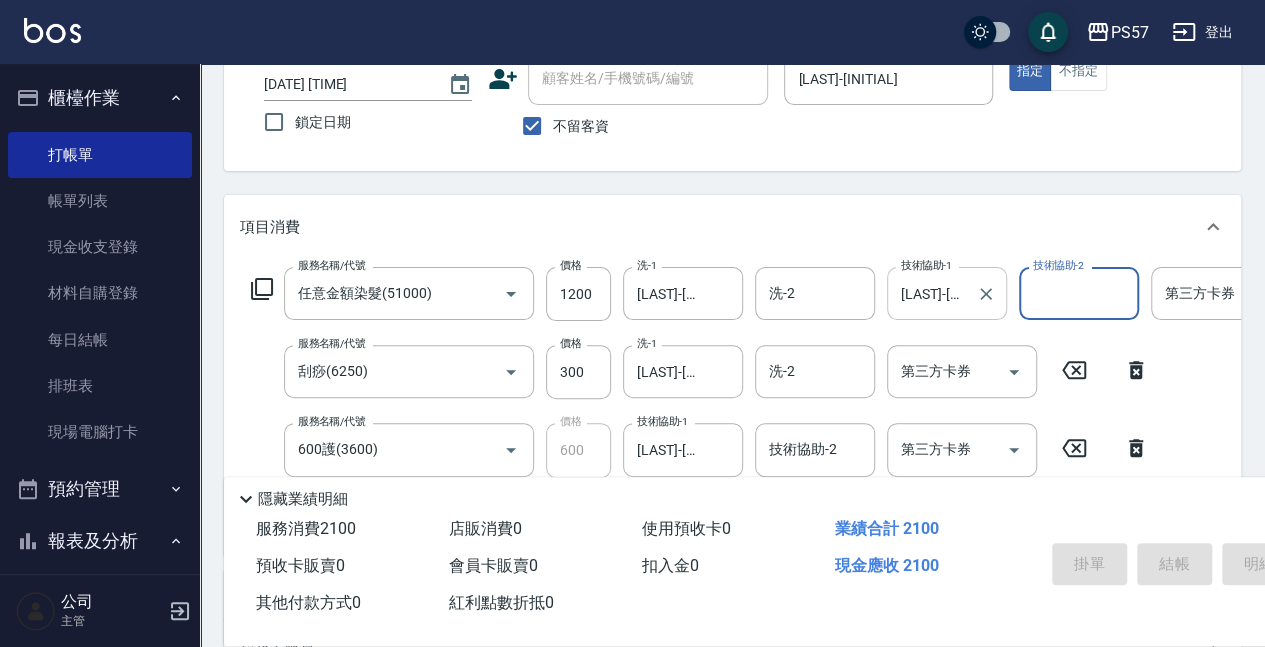 type 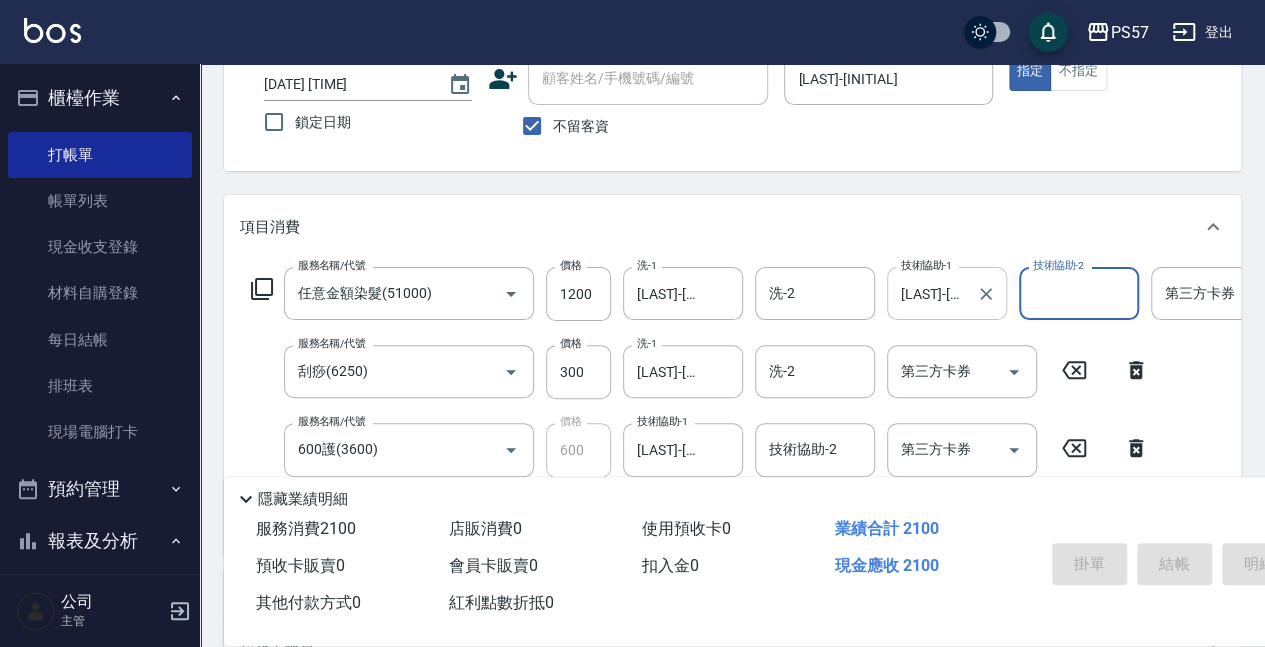 type 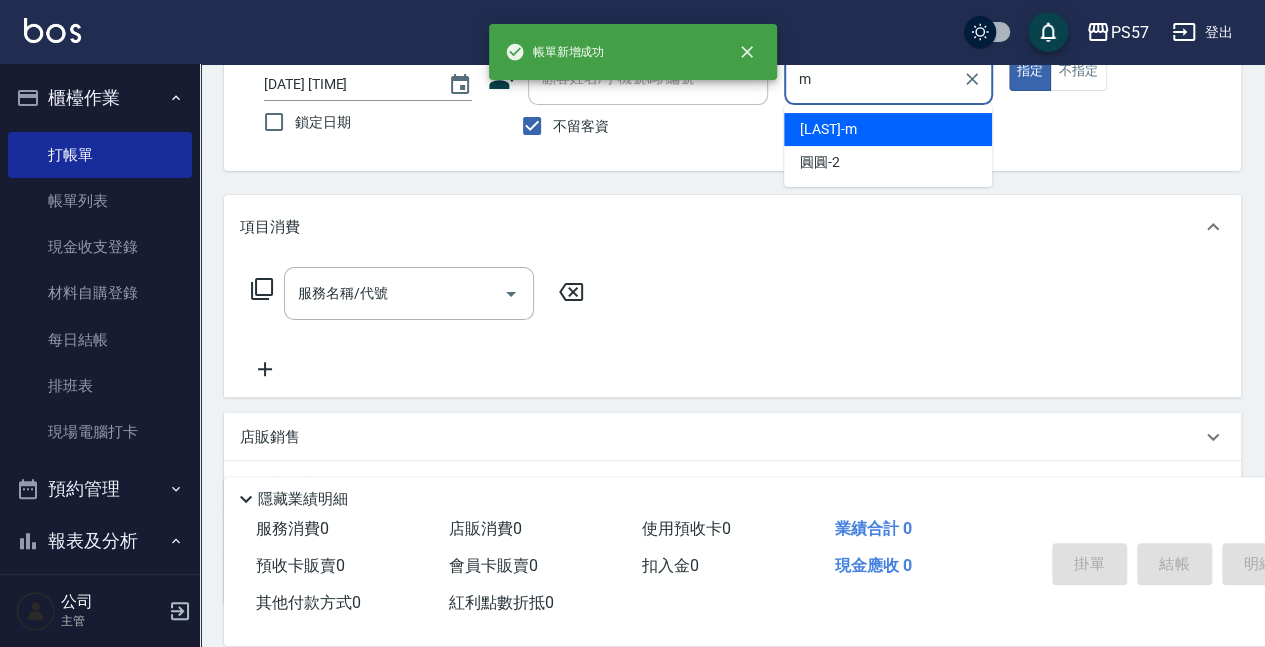 type on "[LAST]-[INITIAL]" 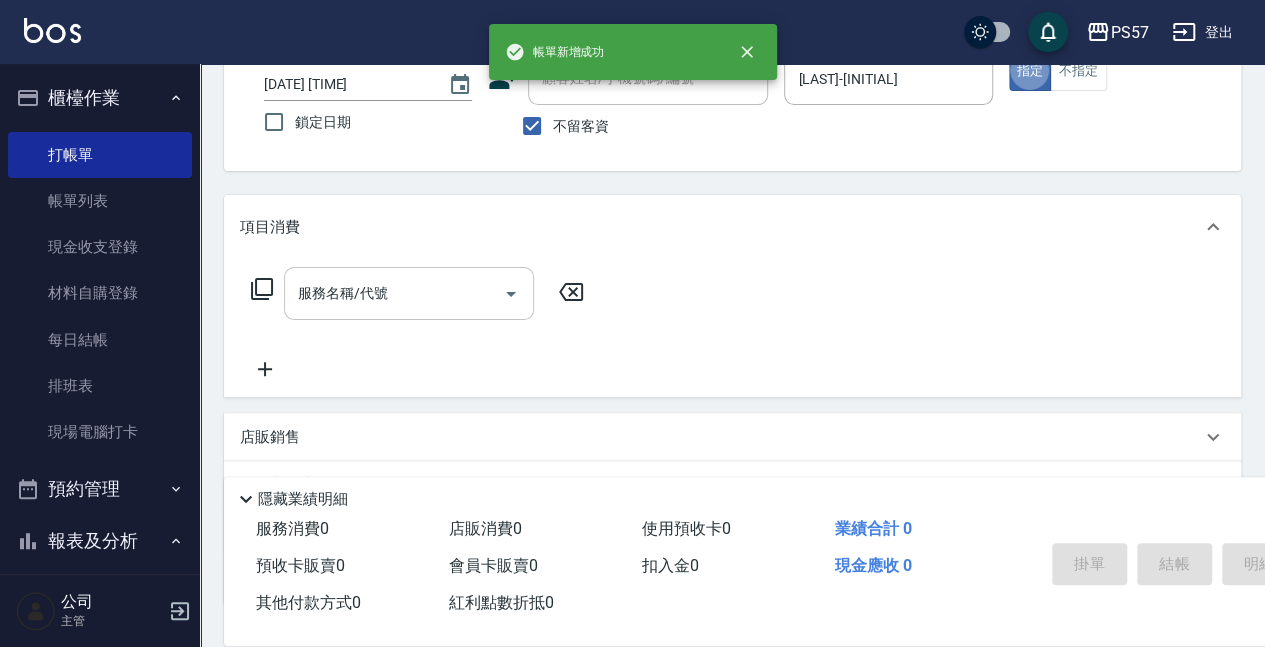 click on "服務名稱/代號" at bounding box center (394, 293) 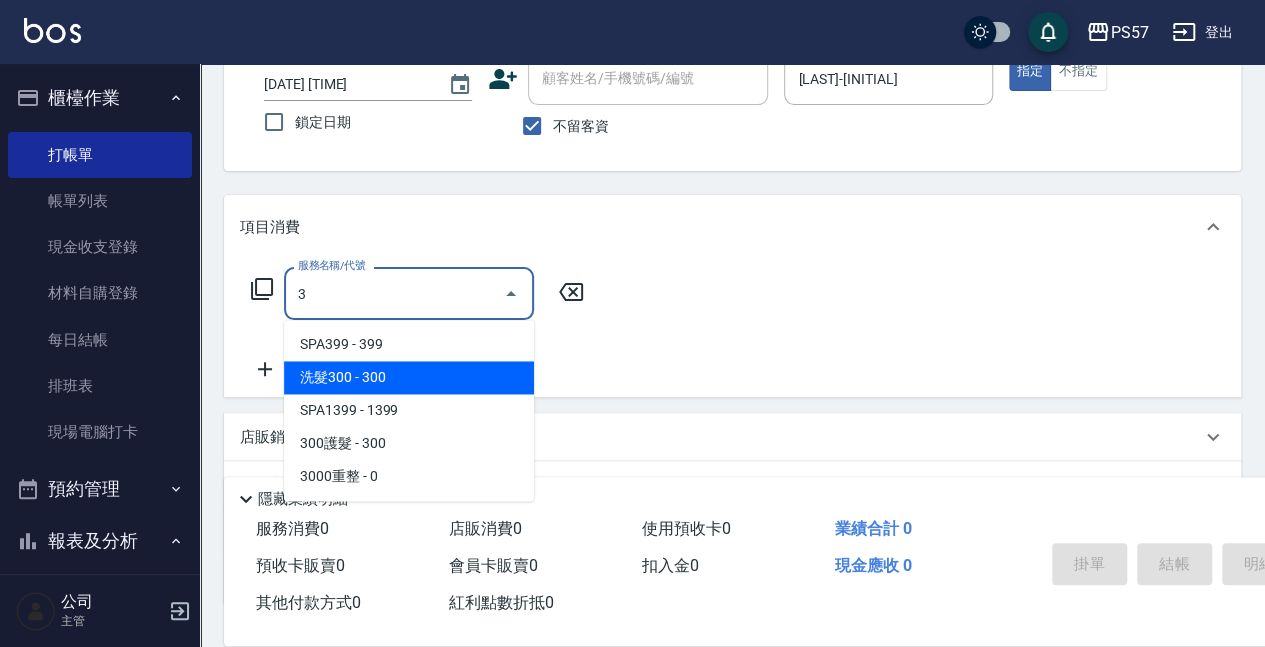 click on "洗髮300 - 300" at bounding box center [409, 377] 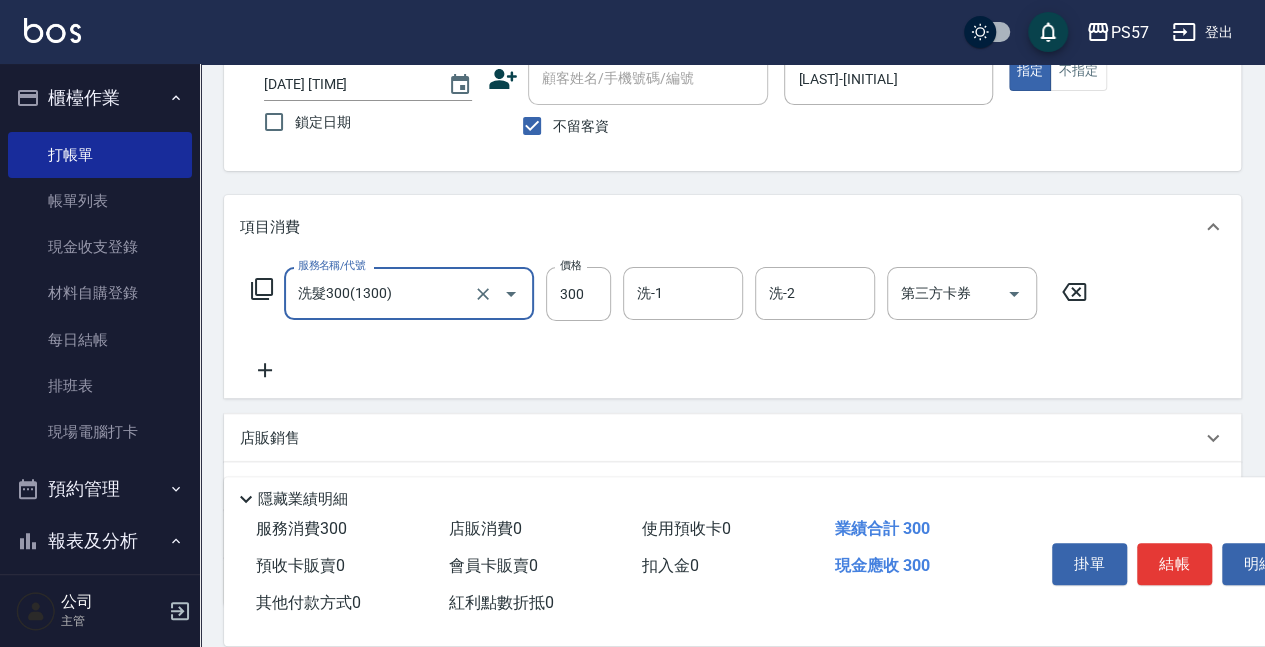 type on "洗髮300(1300)" 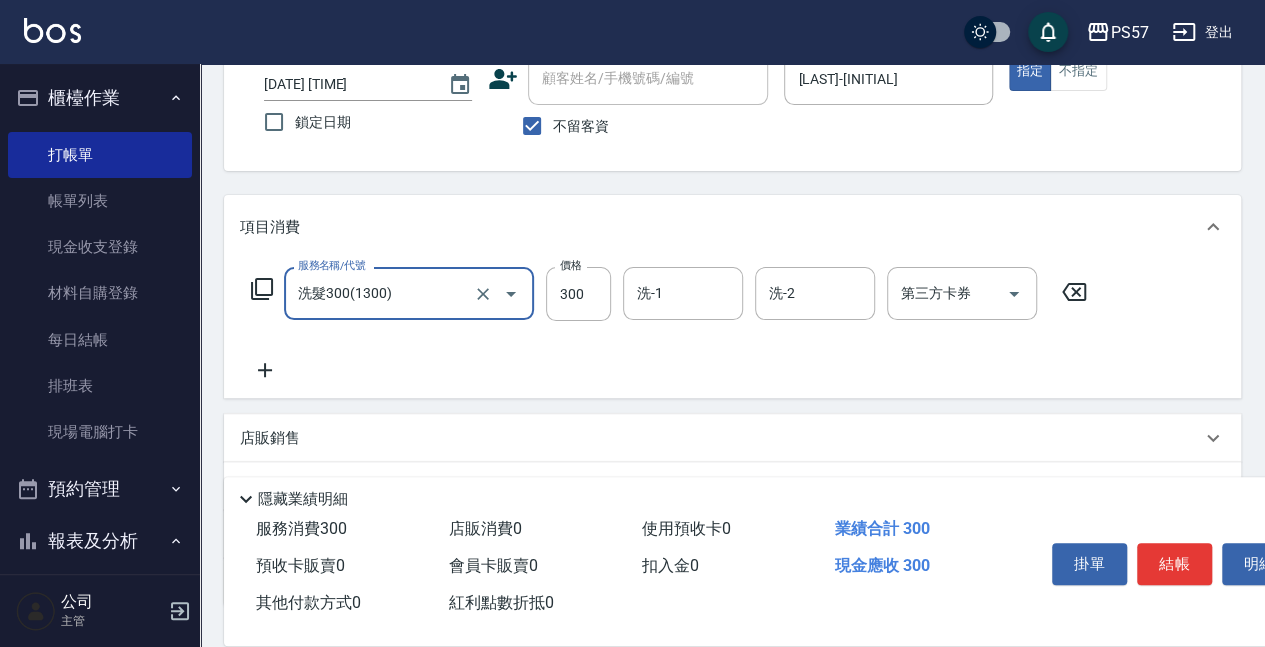click 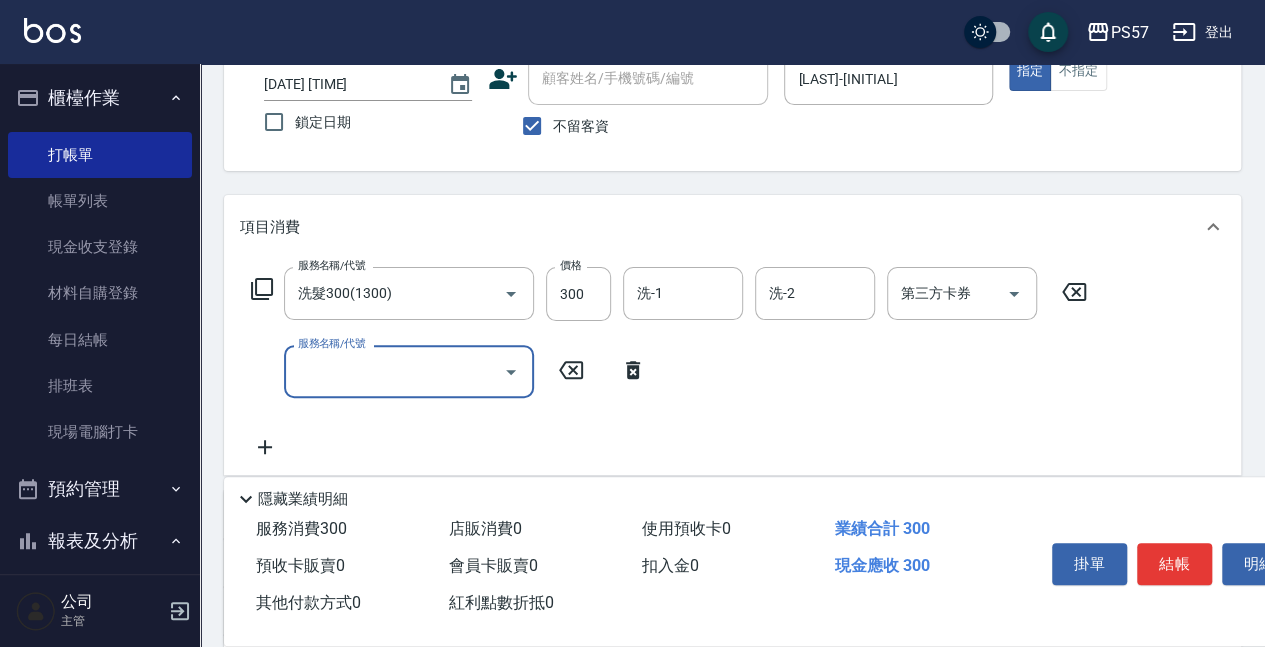 click on "服務名稱/代號" at bounding box center [409, 371] 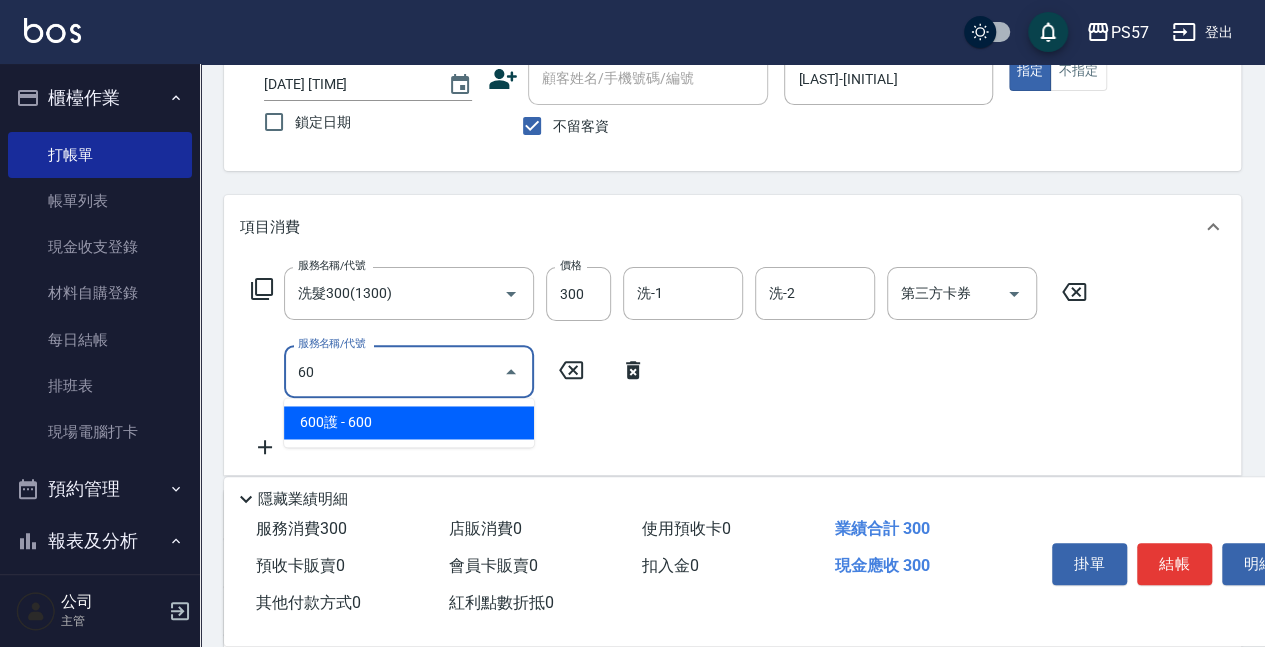 type on "6" 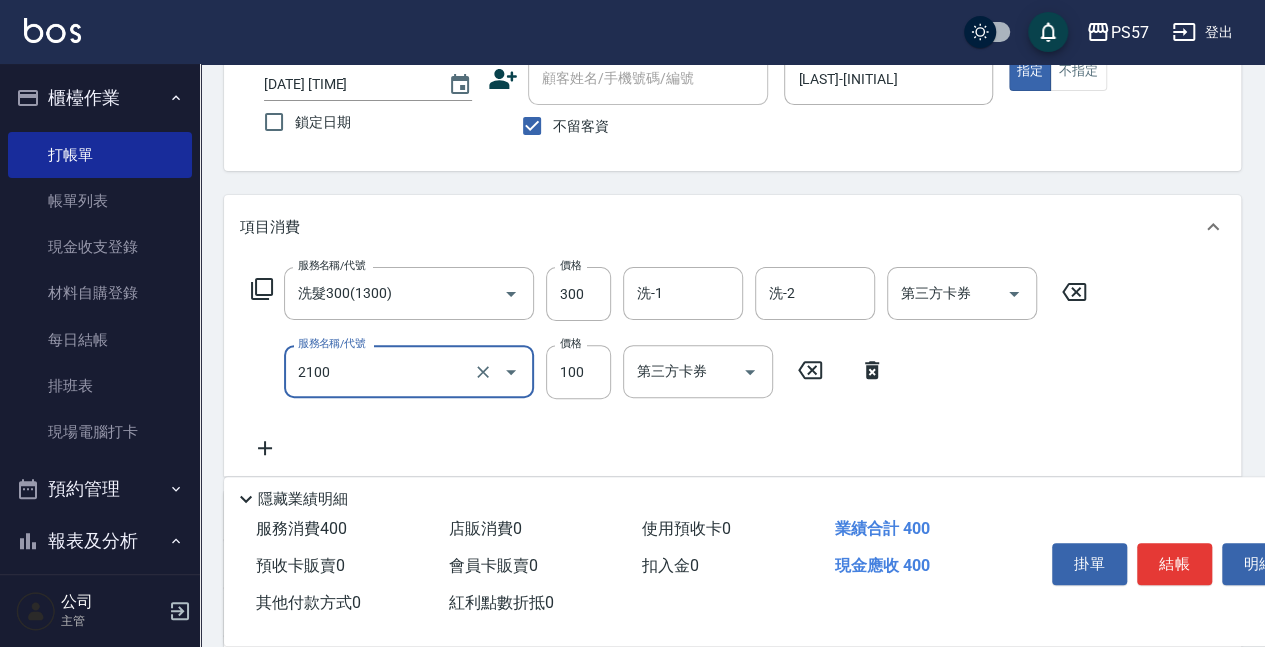 type on "剪髮100(2100)" 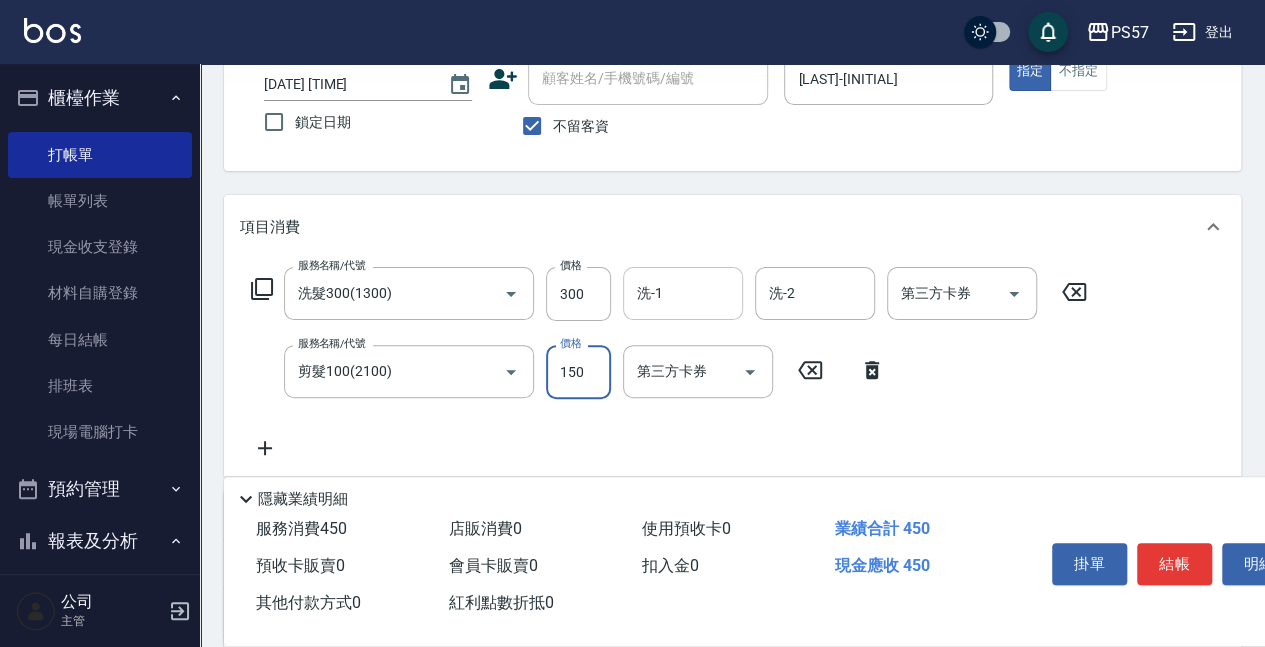 type on "150" 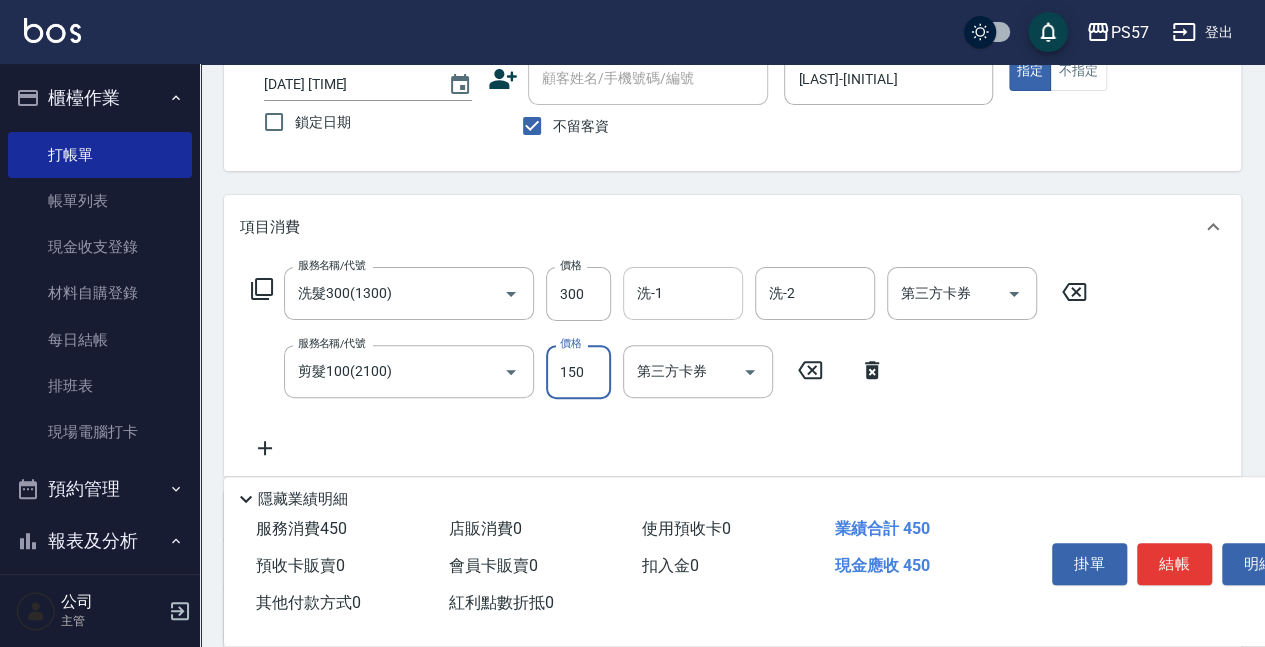 click on "洗-1" at bounding box center (683, 293) 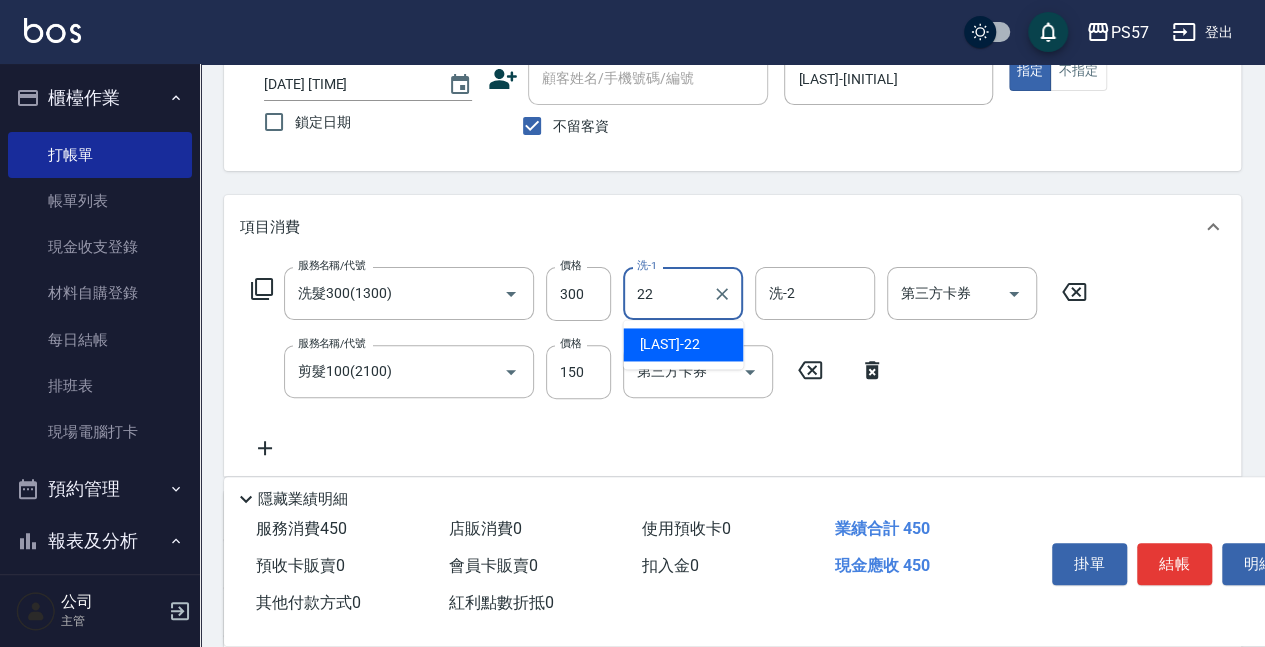 type on "[LAST]-[NUMBER]" 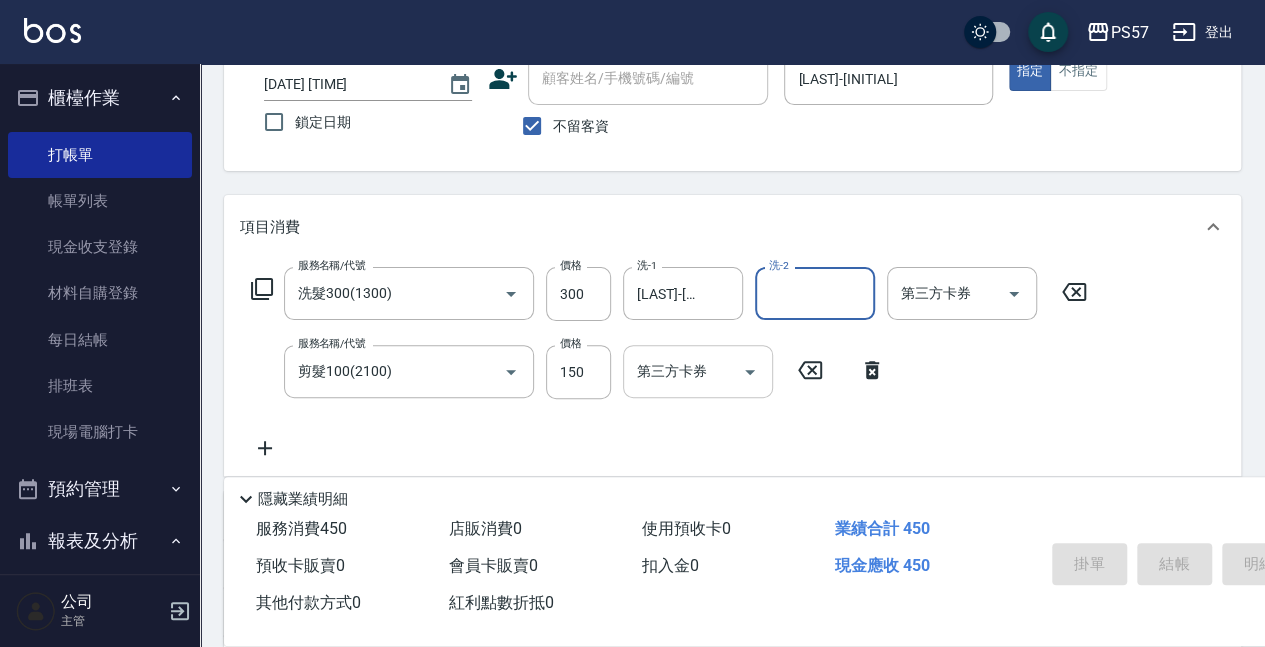 type 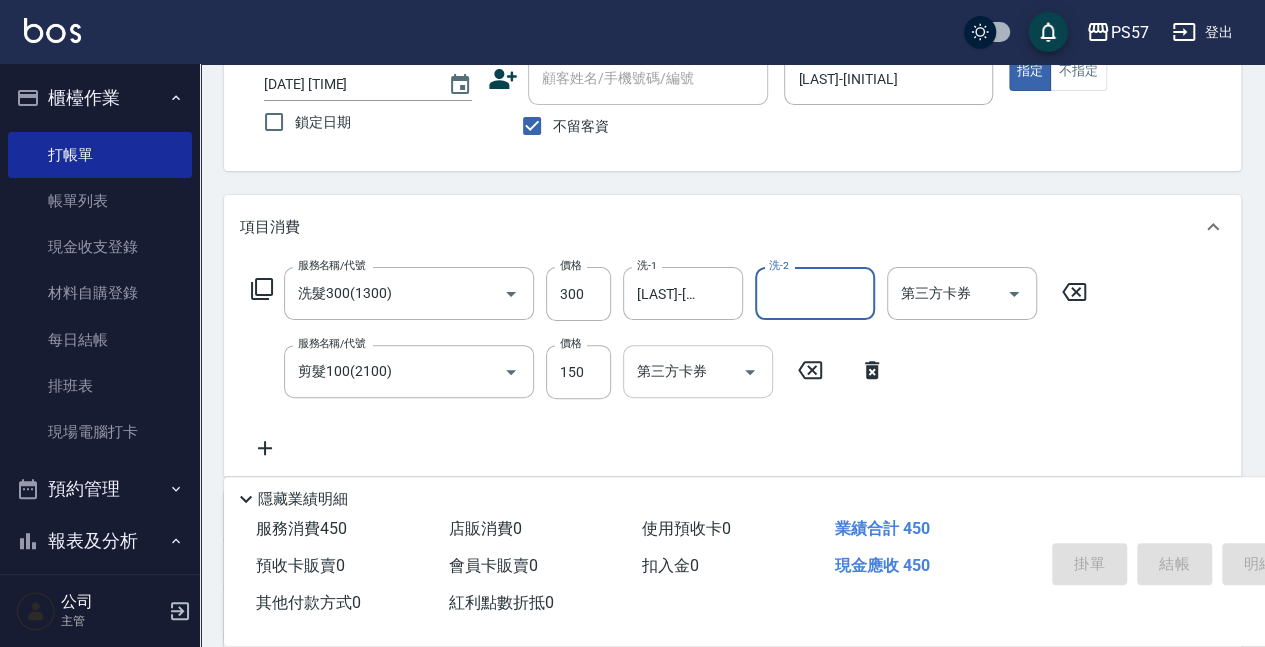 type 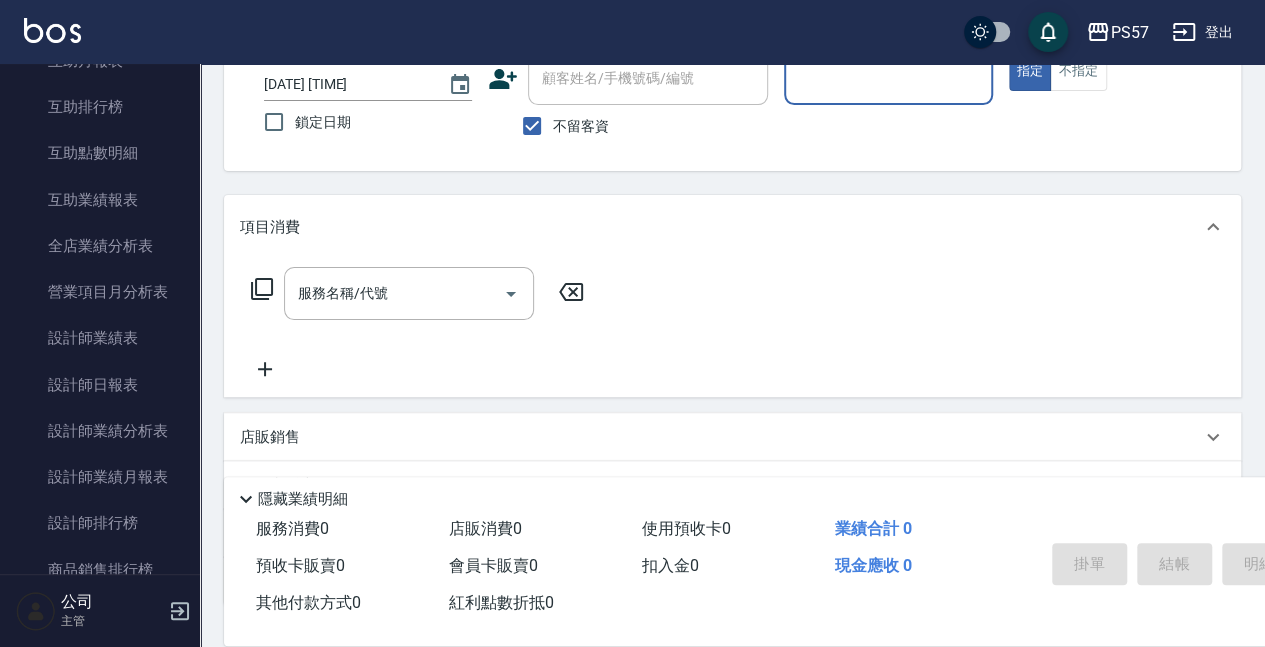 scroll, scrollTop: 933, scrollLeft: 0, axis: vertical 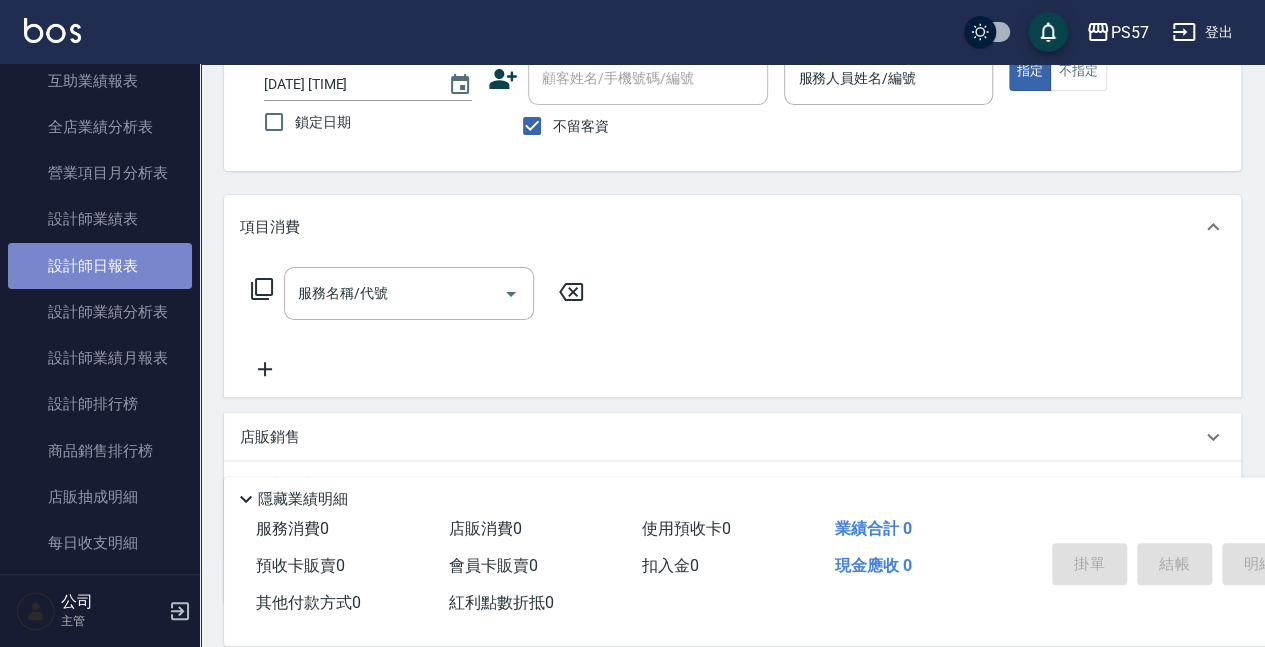 click on "設計師日報表" at bounding box center (100, 266) 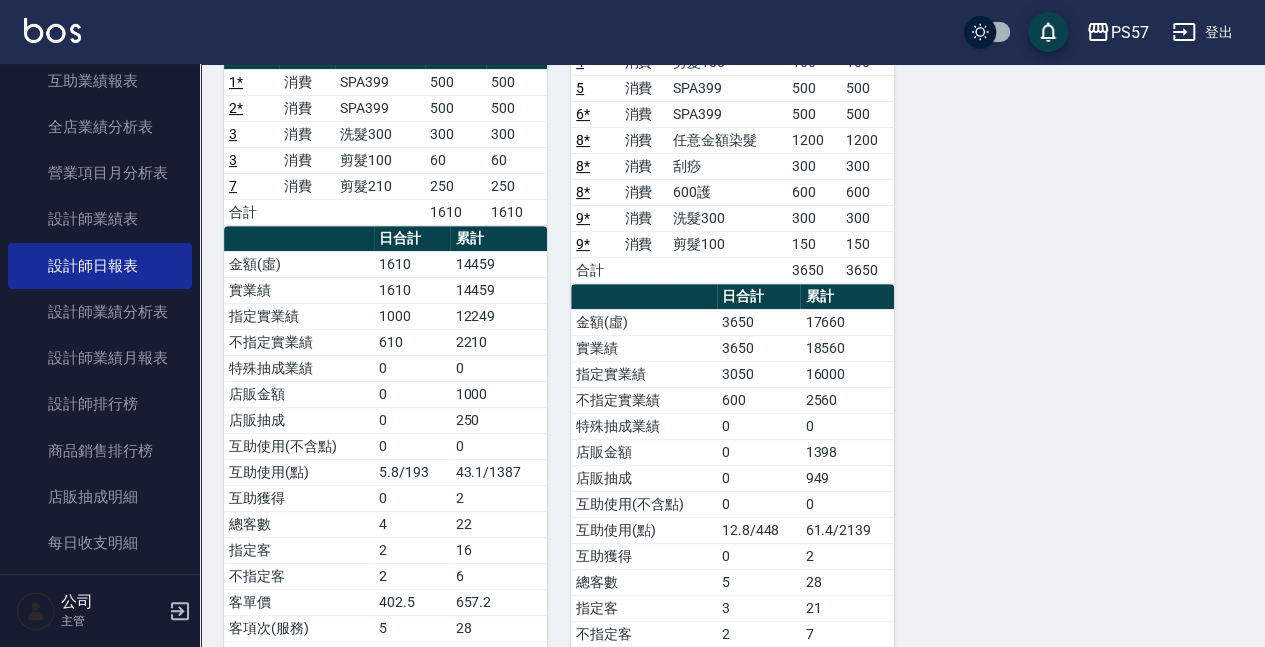 scroll, scrollTop: 133, scrollLeft: 0, axis: vertical 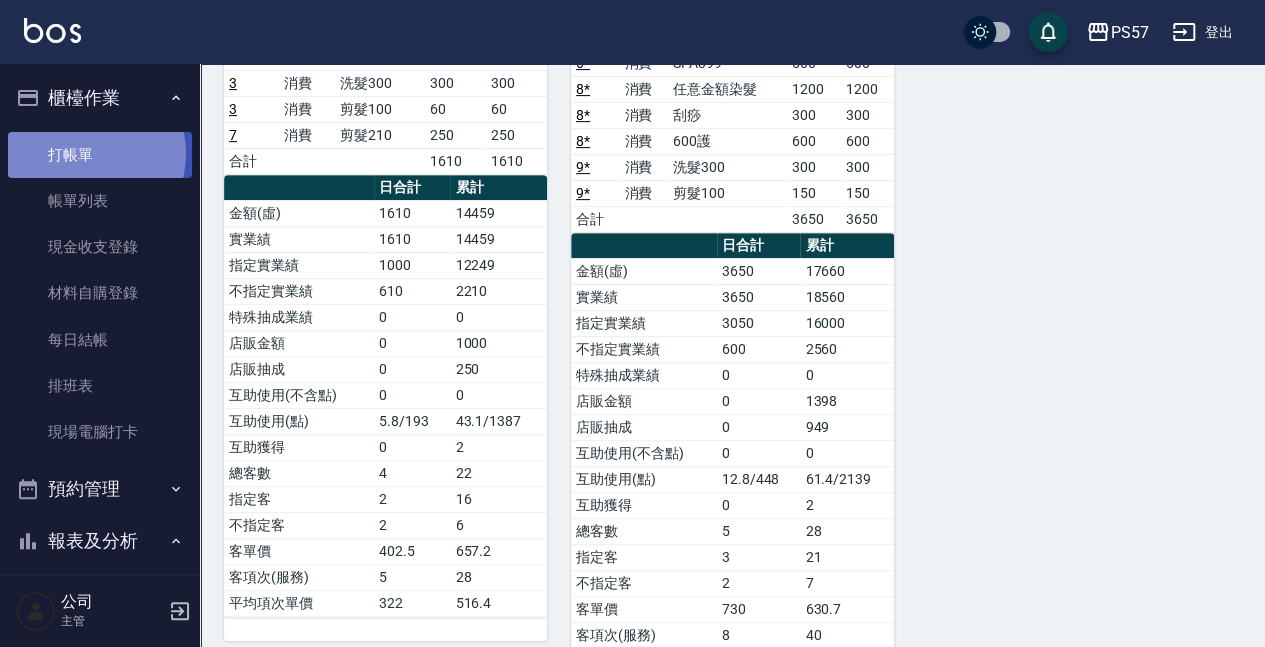 click on "打帳單" at bounding box center [100, 155] 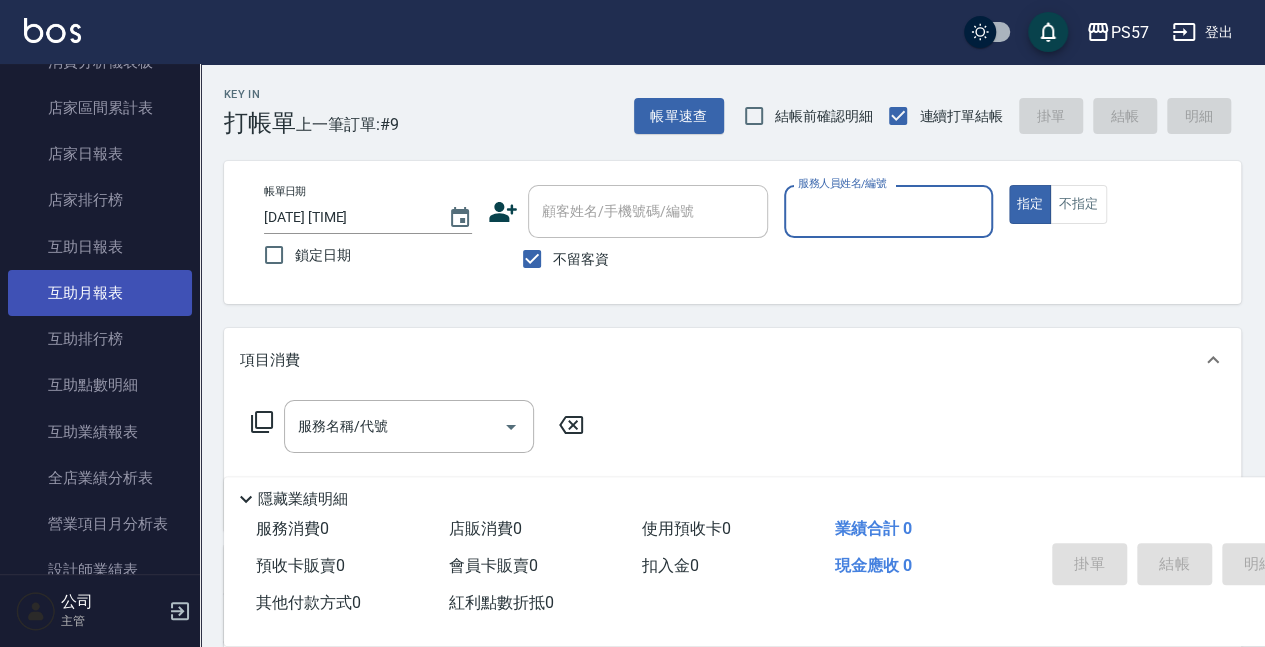 scroll, scrollTop: 600, scrollLeft: 0, axis: vertical 